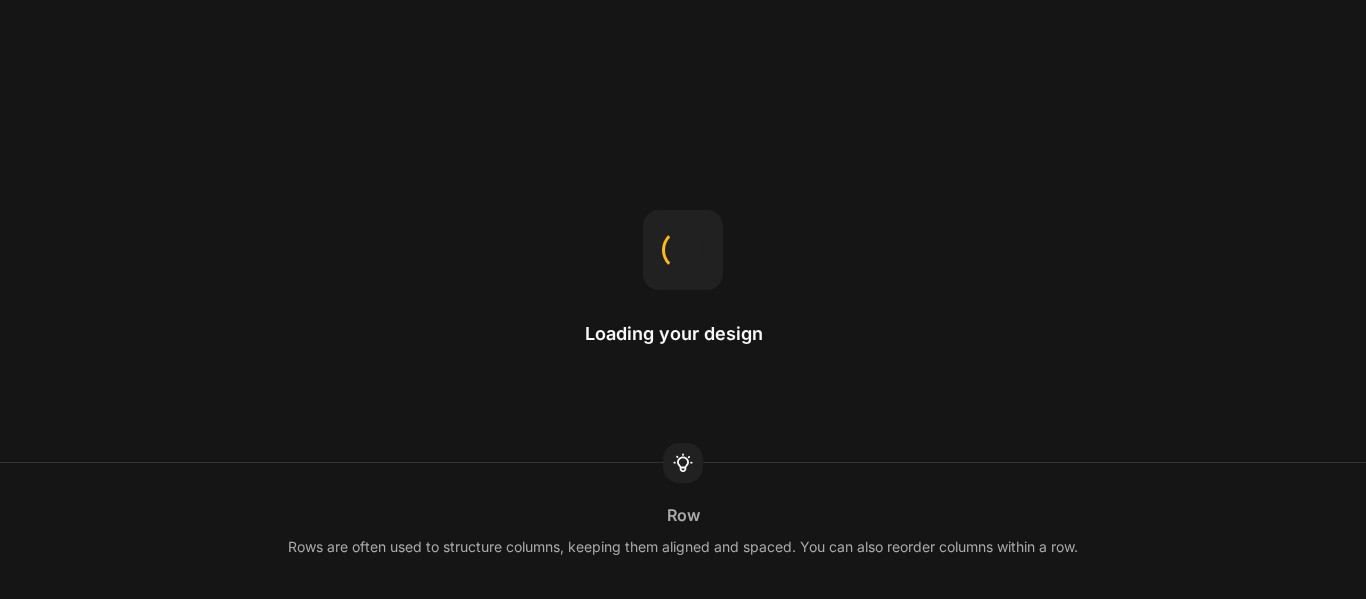 scroll, scrollTop: 0, scrollLeft: 0, axis: both 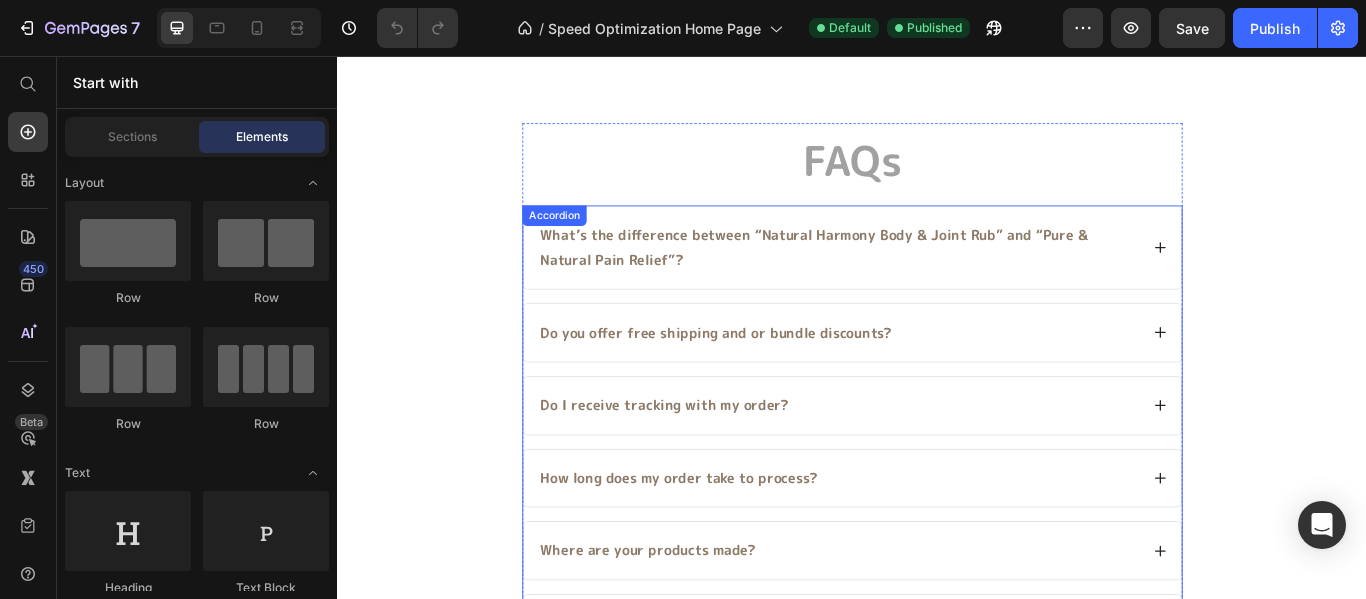 click 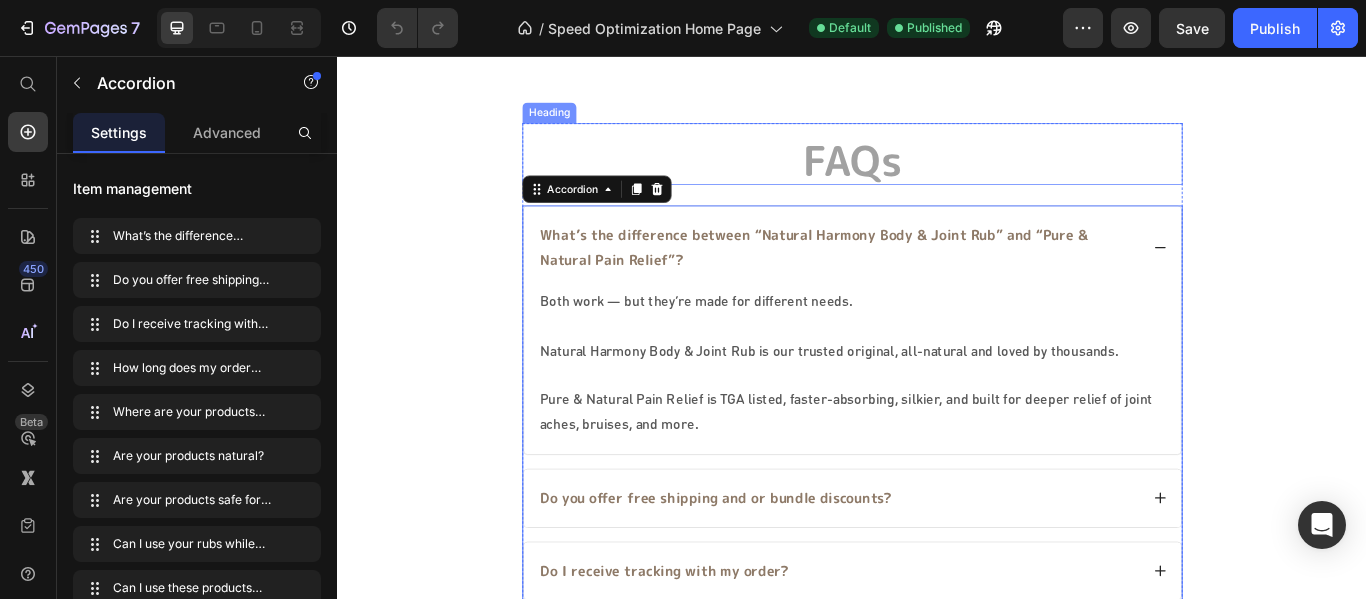 scroll, scrollTop: 0, scrollLeft: 0, axis: both 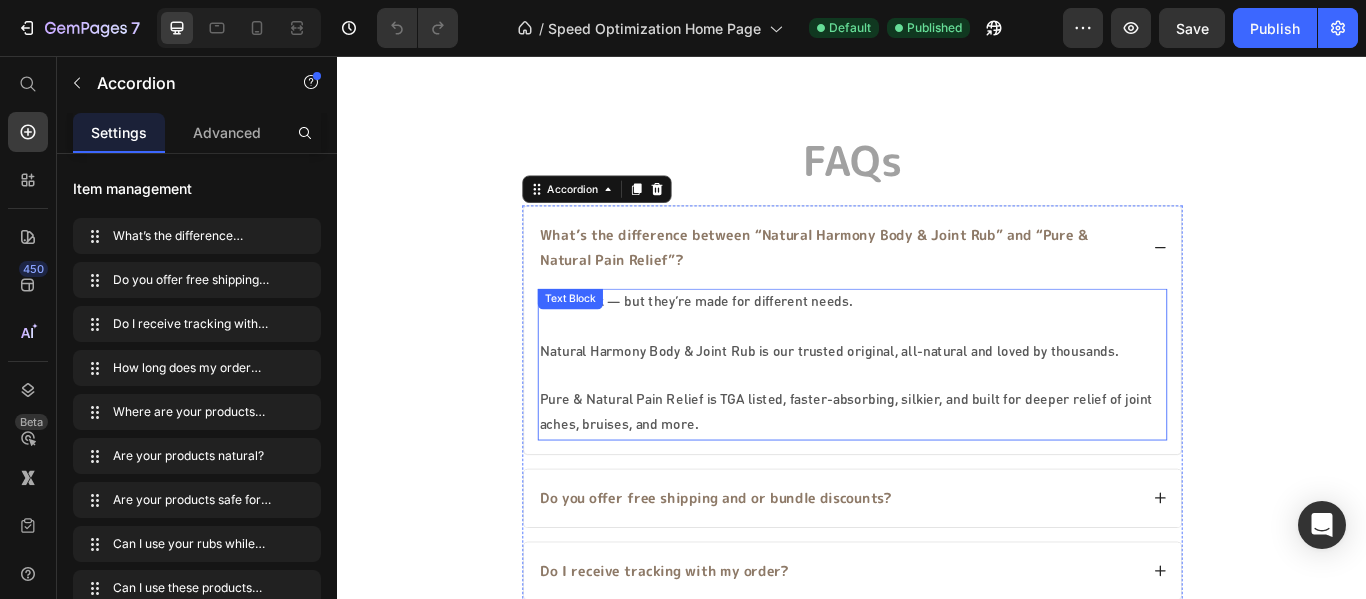 click on "Natural Harmony Body & Joint Rub is our trusted original, all-natural and loved by thousands." at bounding box center [937, 401] 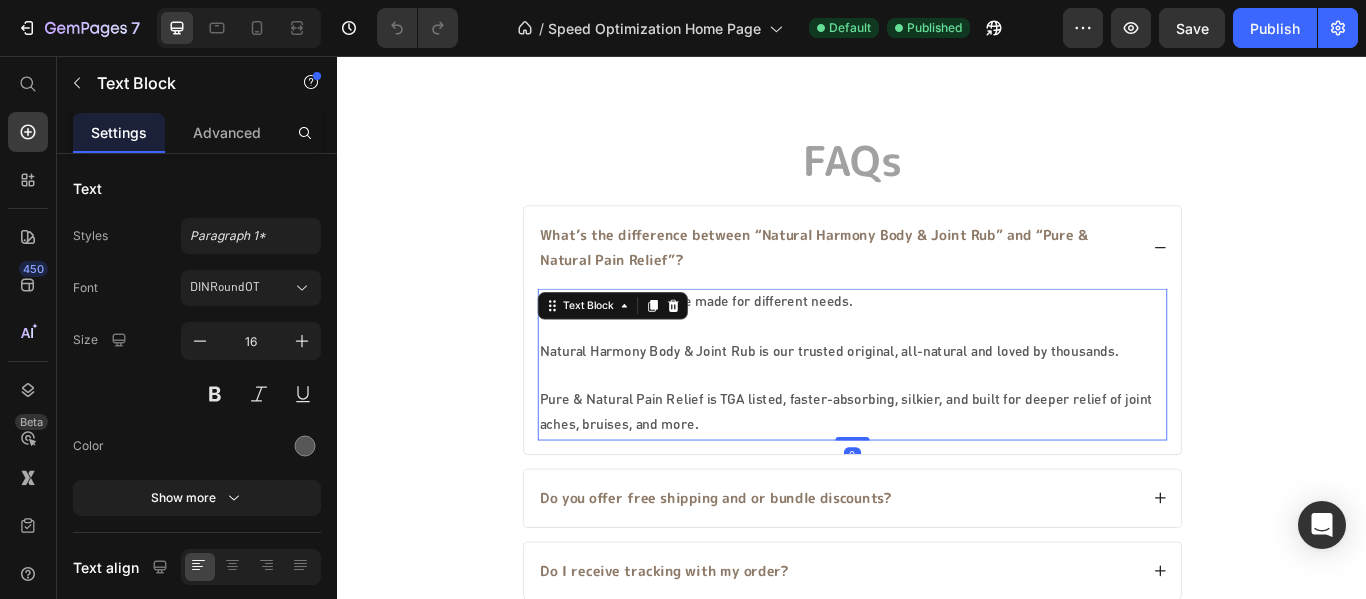 click on "Natural Harmony Body & Joint Rub is our trusted original, all-natural and loved by thousands." at bounding box center [937, 401] 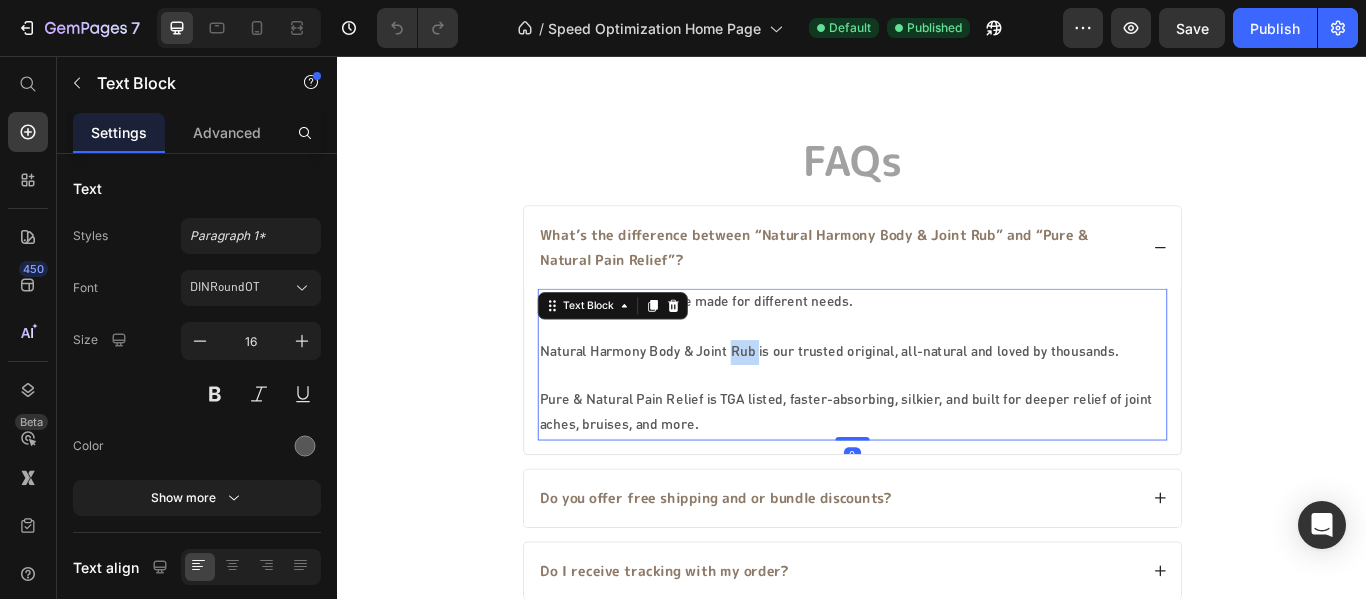 click on "Natural Harmony Body & Joint Rub is our trusted original, all-natural and loved by thousands." at bounding box center (937, 401) 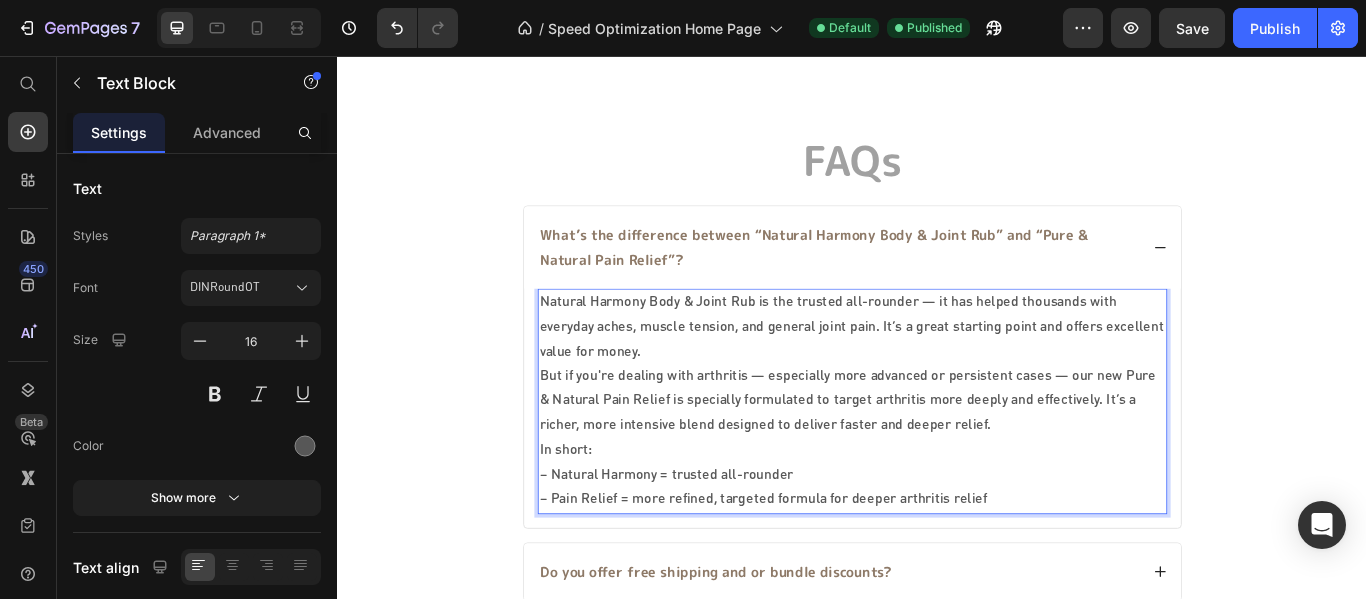 click on "Natural Harmony Body & Joint Rub is the trusted all-rounder — it has helped thousands with everyday aches, muscle tension, and general joint pain. It’s a great starting point and offers excellent value for money." at bounding box center [937, 372] 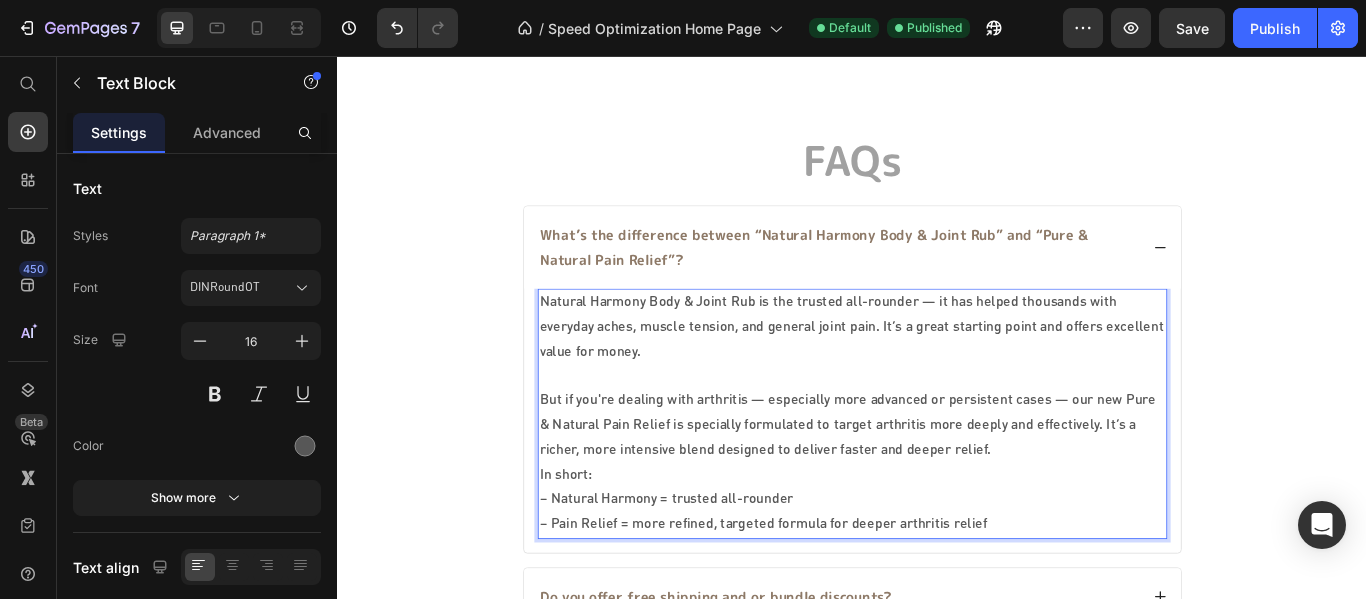 click on "In short: – Natural Harmony = trusted all-rounder – Pain Relief = more refined, targeted formula for deeper arthritis relief" at bounding box center [937, 574] 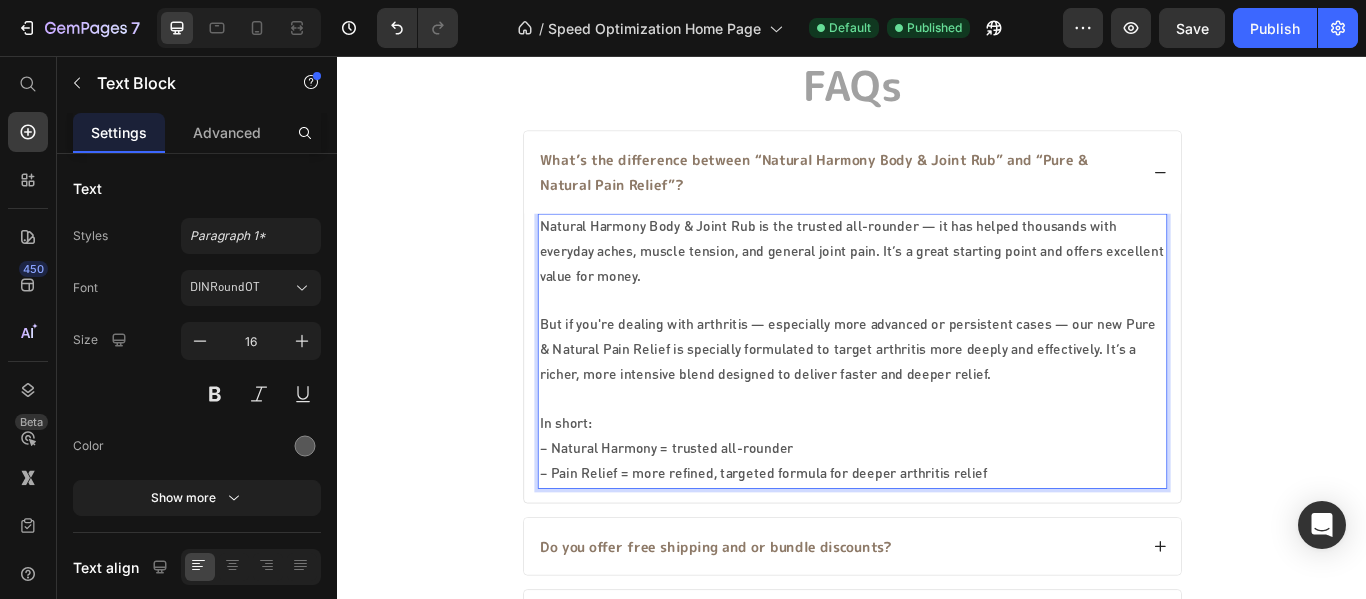 scroll, scrollTop: 6540, scrollLeft: 0, axis: vertical 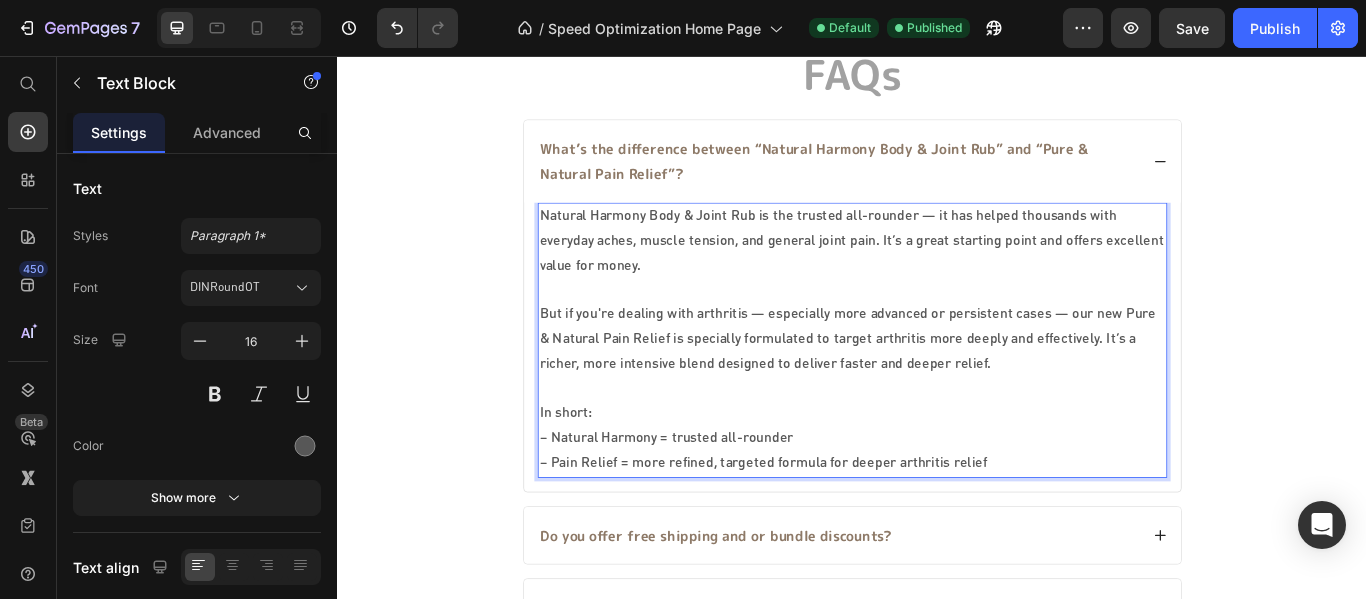 click at bounding box center [937, 329] 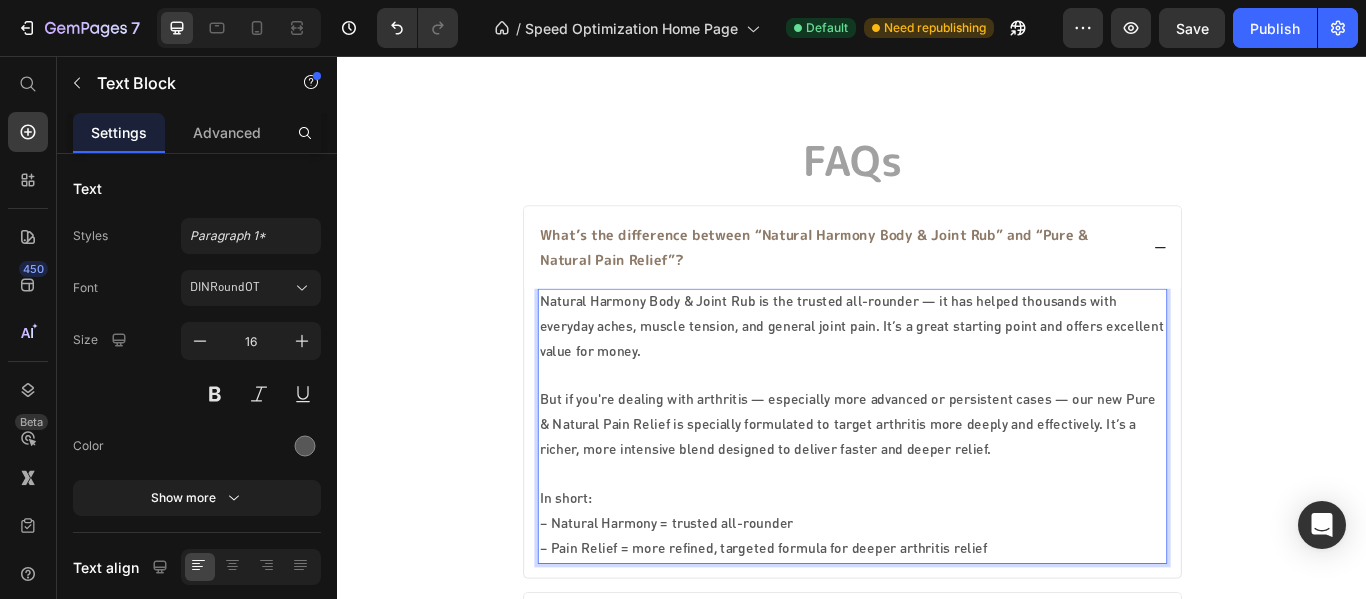 click on "Natural Harmony Body & Joint Rub is the trusted all-rounder — it has helped thousands with everyday aches, muscle tension, and general joint pain. It’s a great starting point and offers excellent value for money." at bounding box center [937, 372] 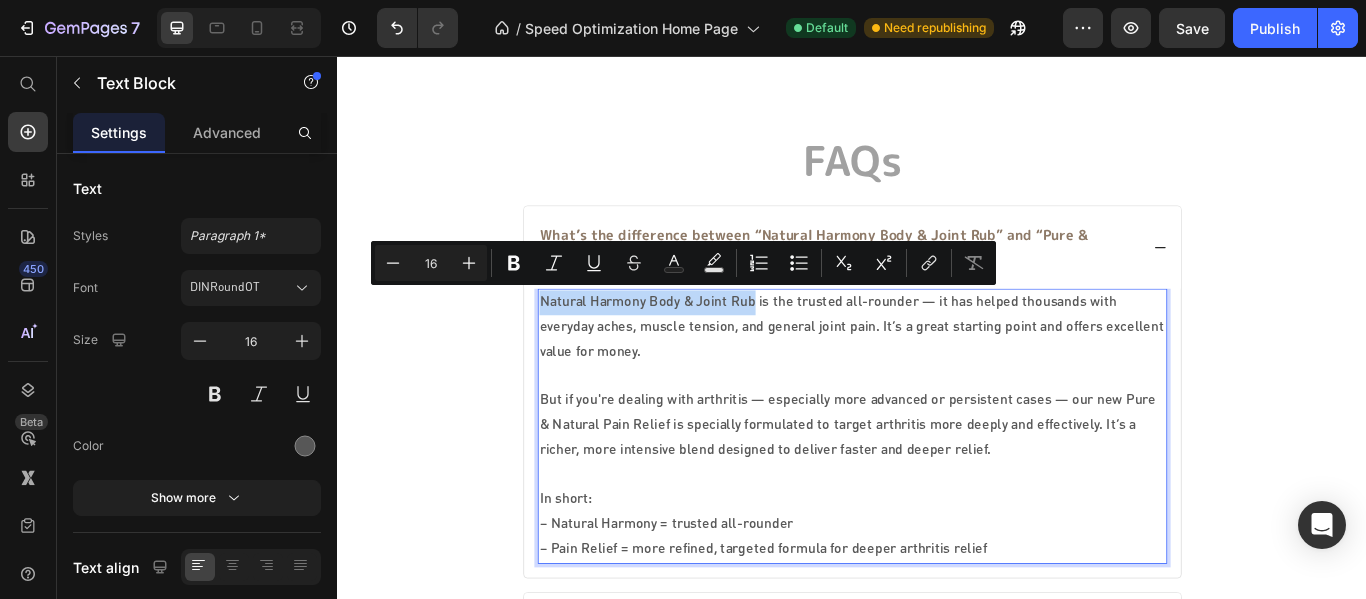 drag, startPoint x: 815, startPoint y: 335, endPoint x: 570, endPoint y: 334, distance: 245.00204 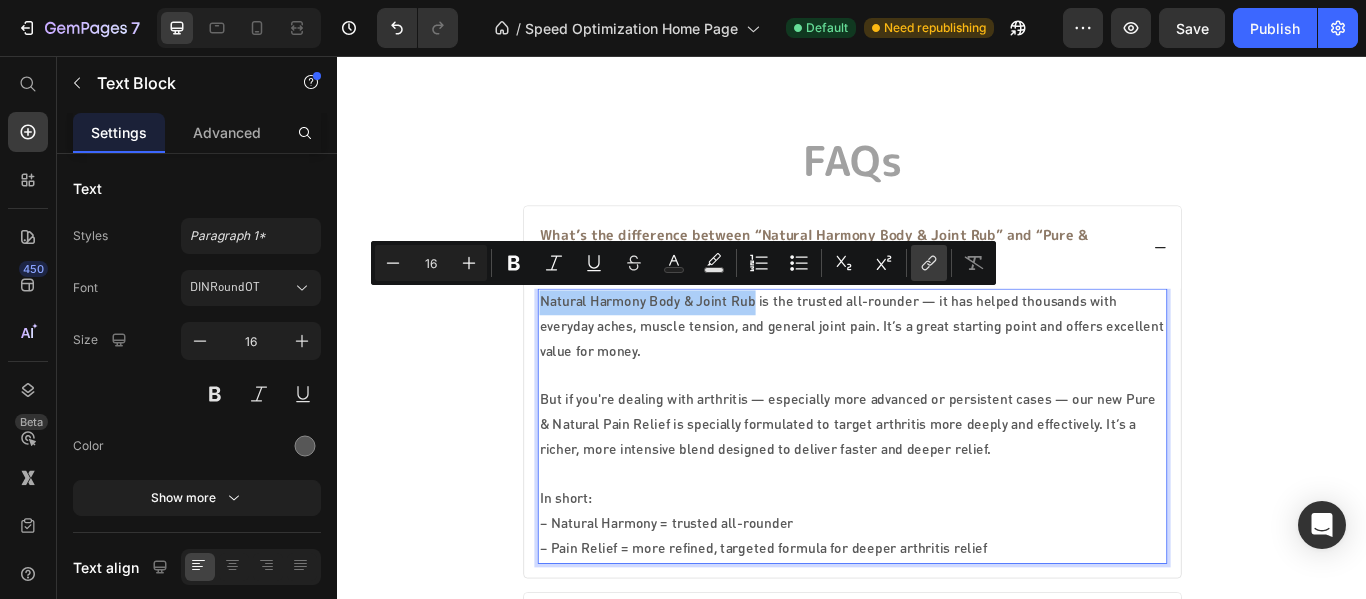 click 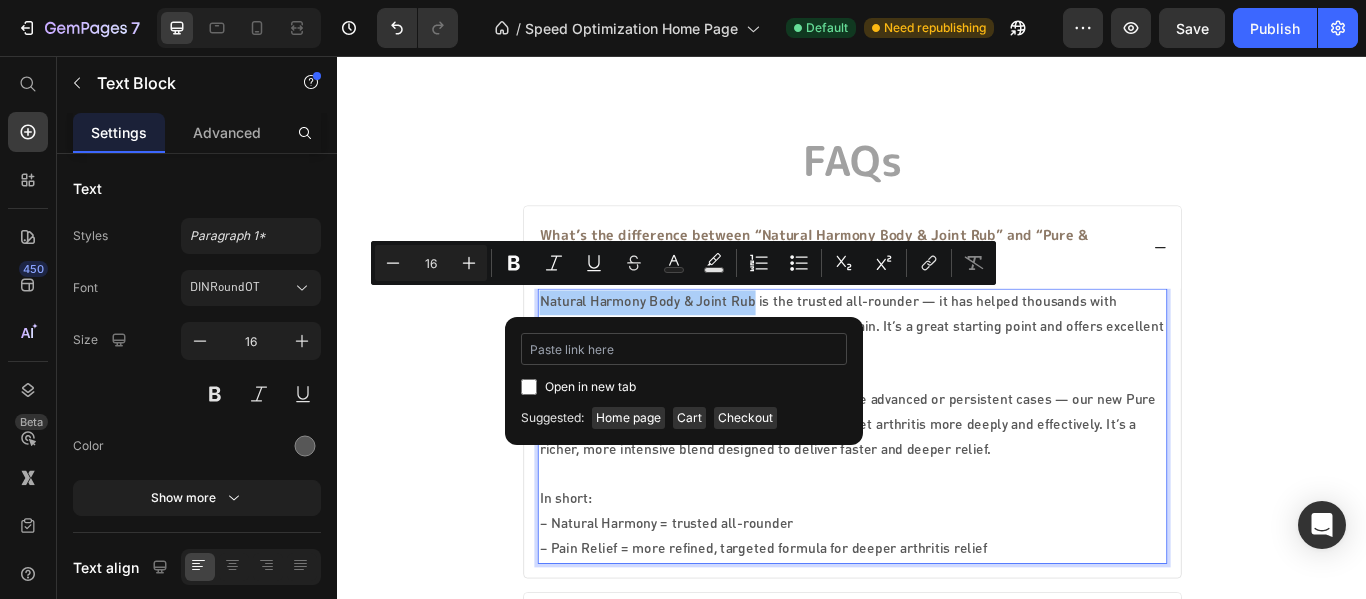 click at bounding box center [684, 349] 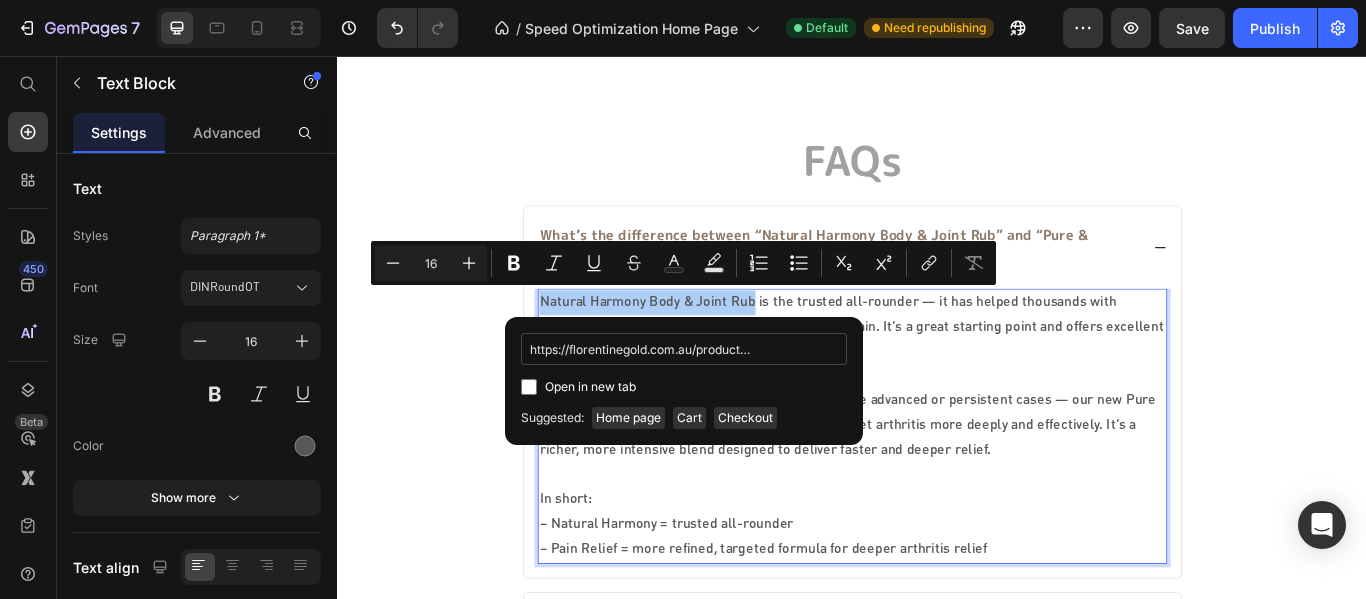 scroll, scrollTop: 0, scrollLeft: 403, axis: horizontal 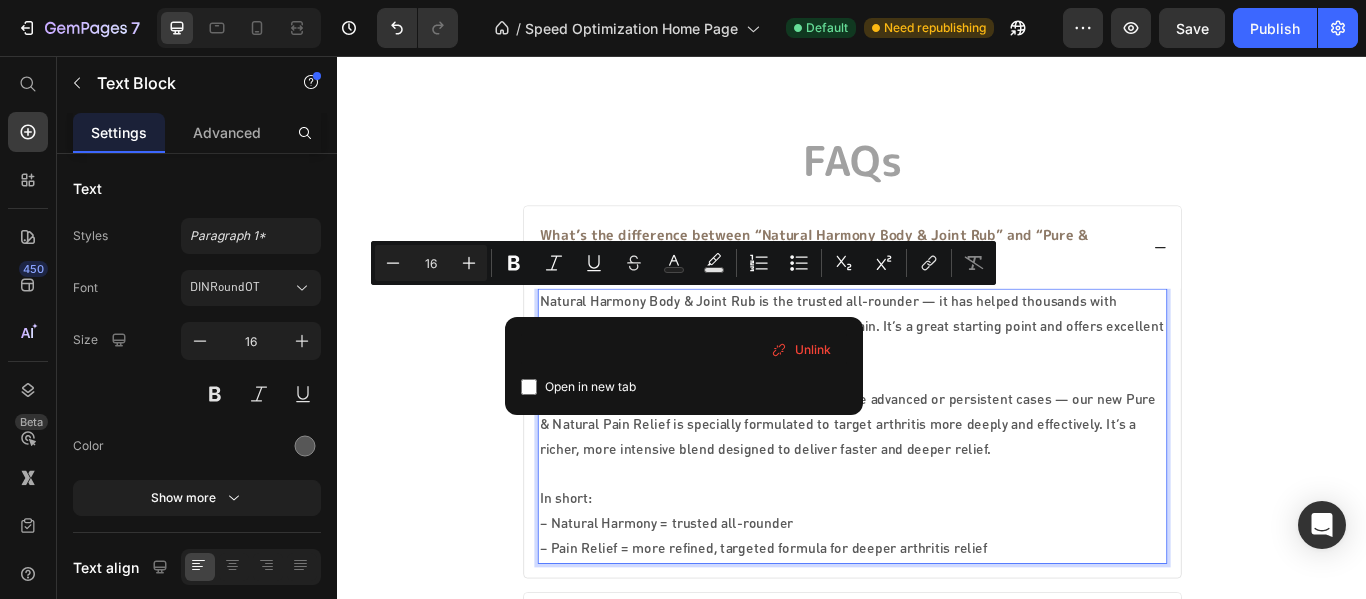 click on "Natural Harmony Body & Joint Rub is the trusted all-rounder — it has helped thousands with everyday aches, muscle tension, and general joint pain. It’s a great starting point and offers excellent value for money." at bounding box center (937, 372) 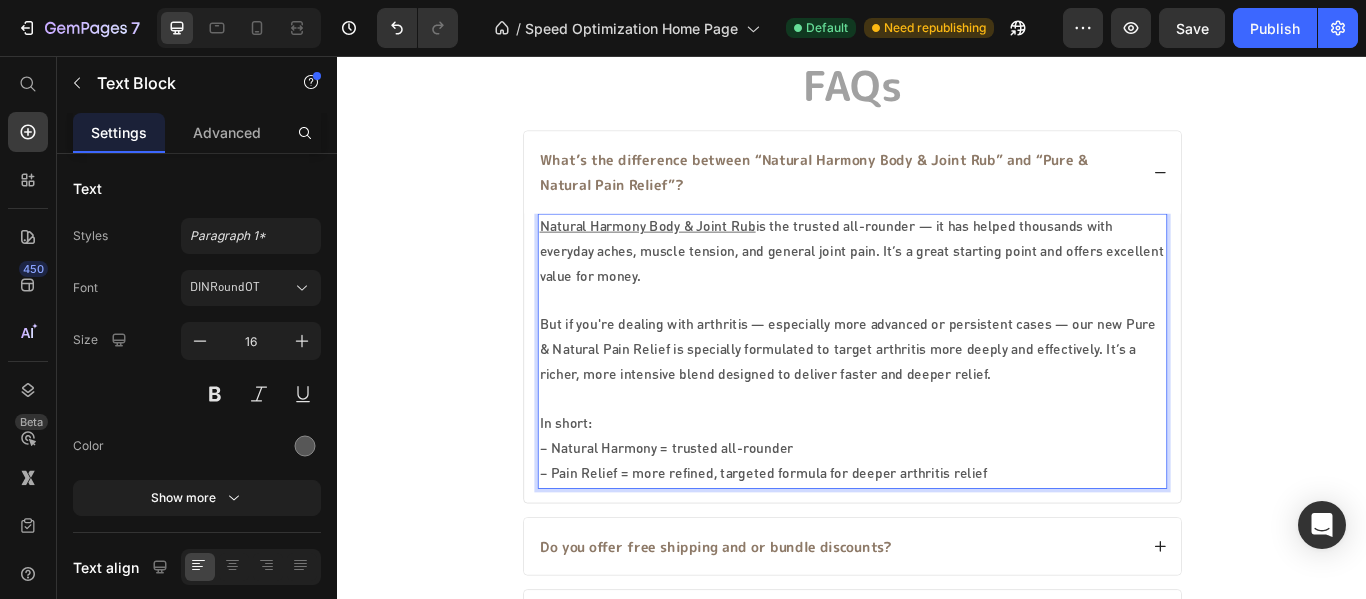 scroll, scrollTop: 6540, scrollLeft: 0, axis: vertical 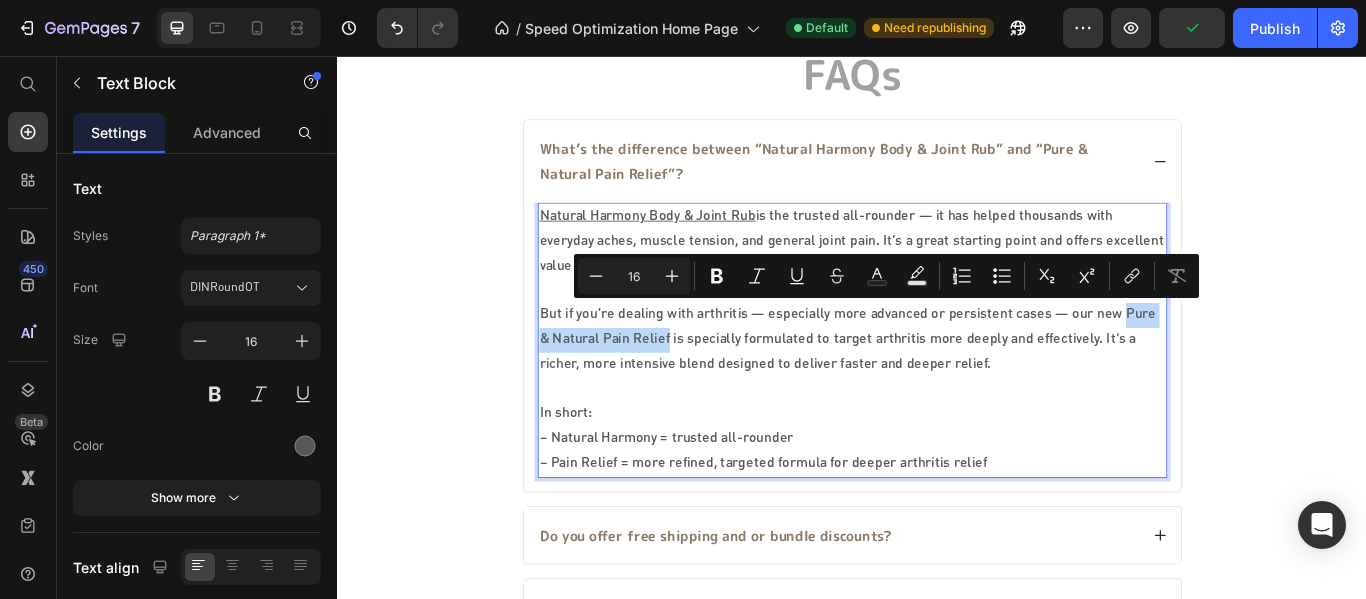 drag, startPoint x: 1241, startPoint y: 345, endPoint x: 700, endPoint y: 380, distance: 542.131 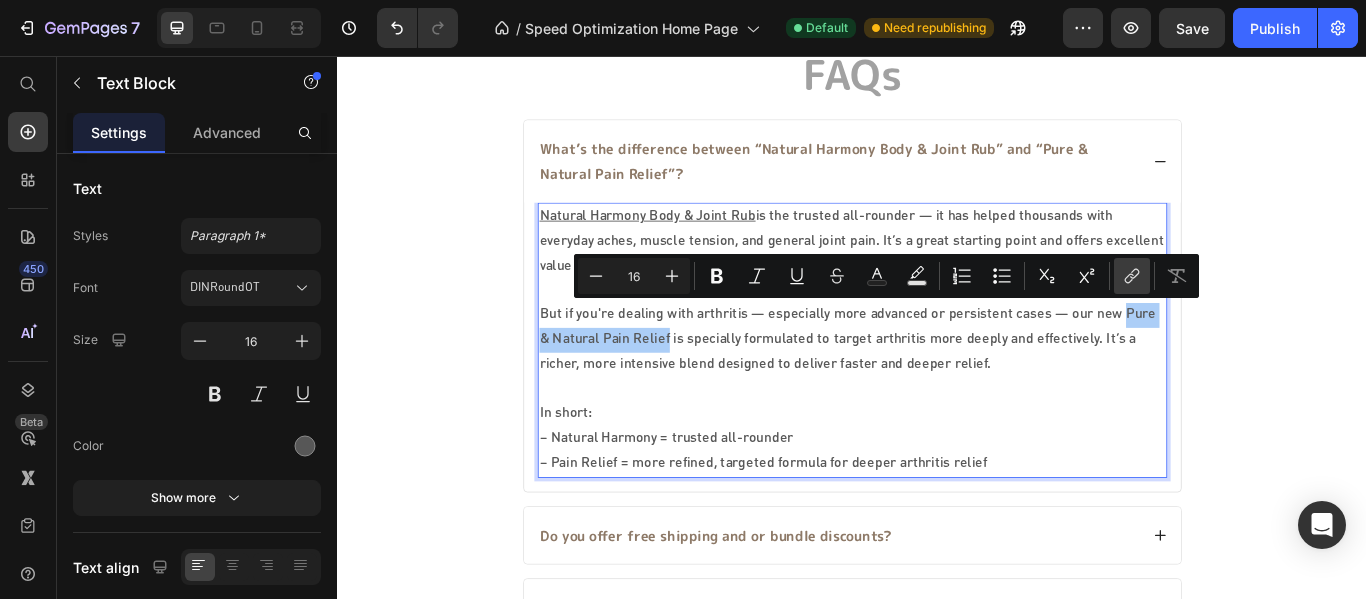click 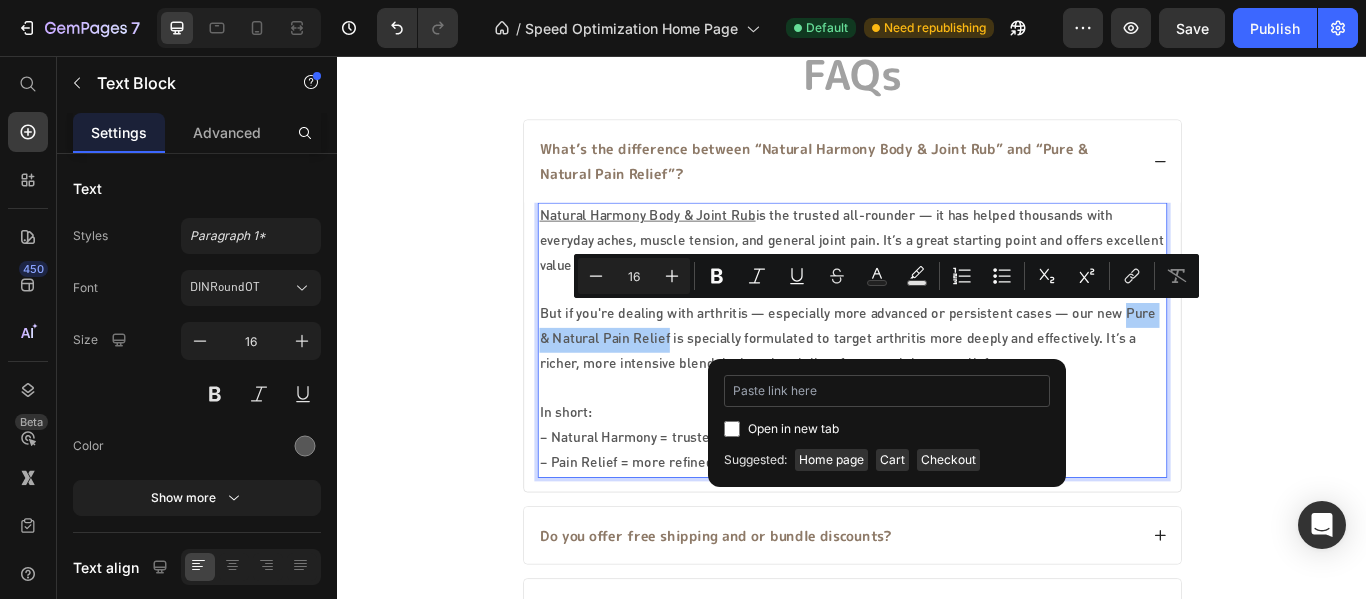 type on "https://florentinegold.com.au/products/pain-relief" 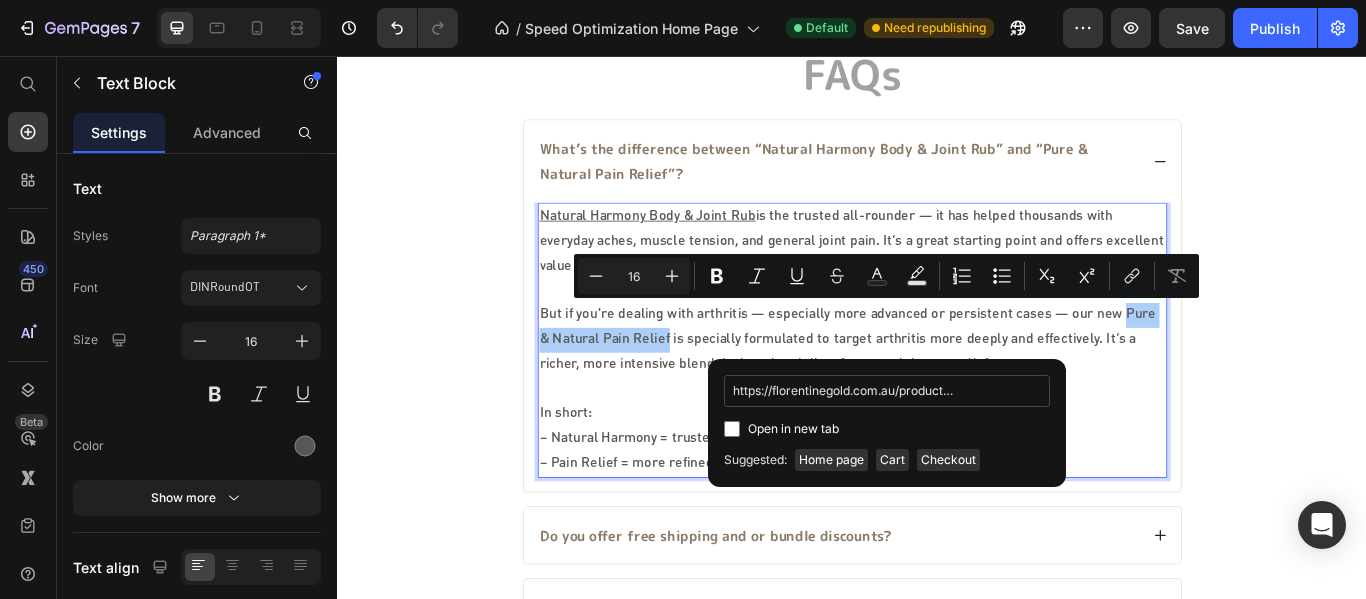 scroll, scrollTop: 0, scrollLeft: 58, axis: horizontal 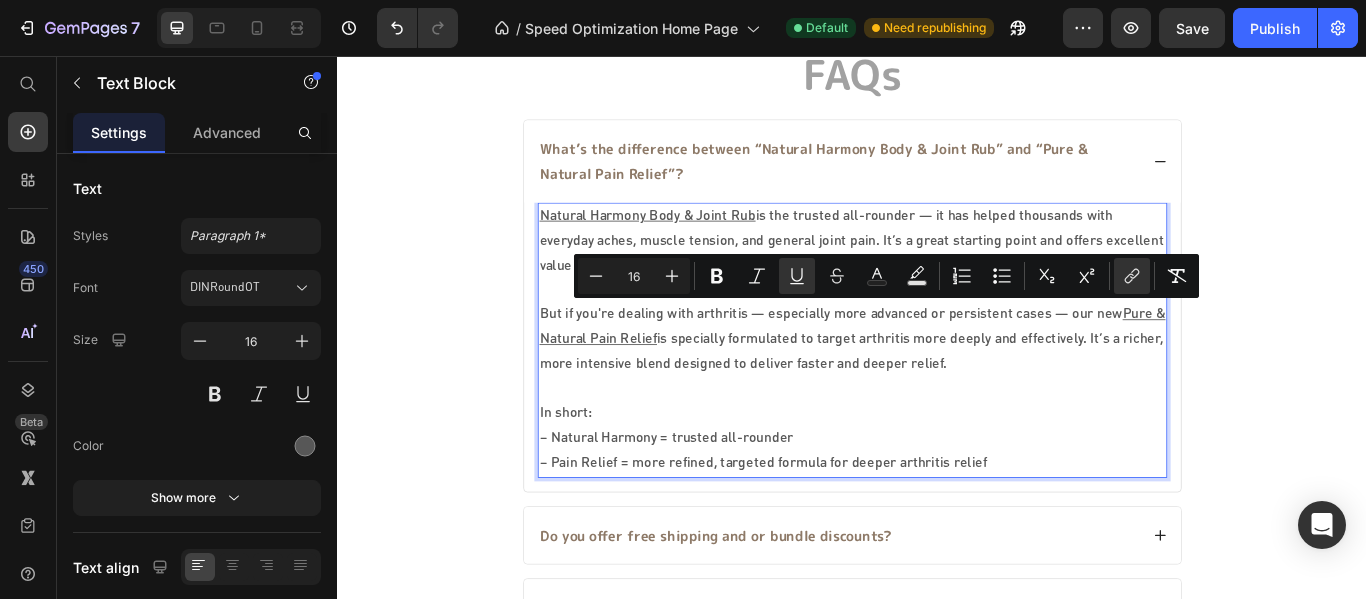 click on "But if you're dealing with arthritis — especially more advanced or persistent cases — our new  Pure & Natural Pain Relief  is specially formulated to target arthritis more deeply and effectively. It’s a richer, more intensive blend designed to deliver faster and deeper relief." at bounding box center (937, 387) 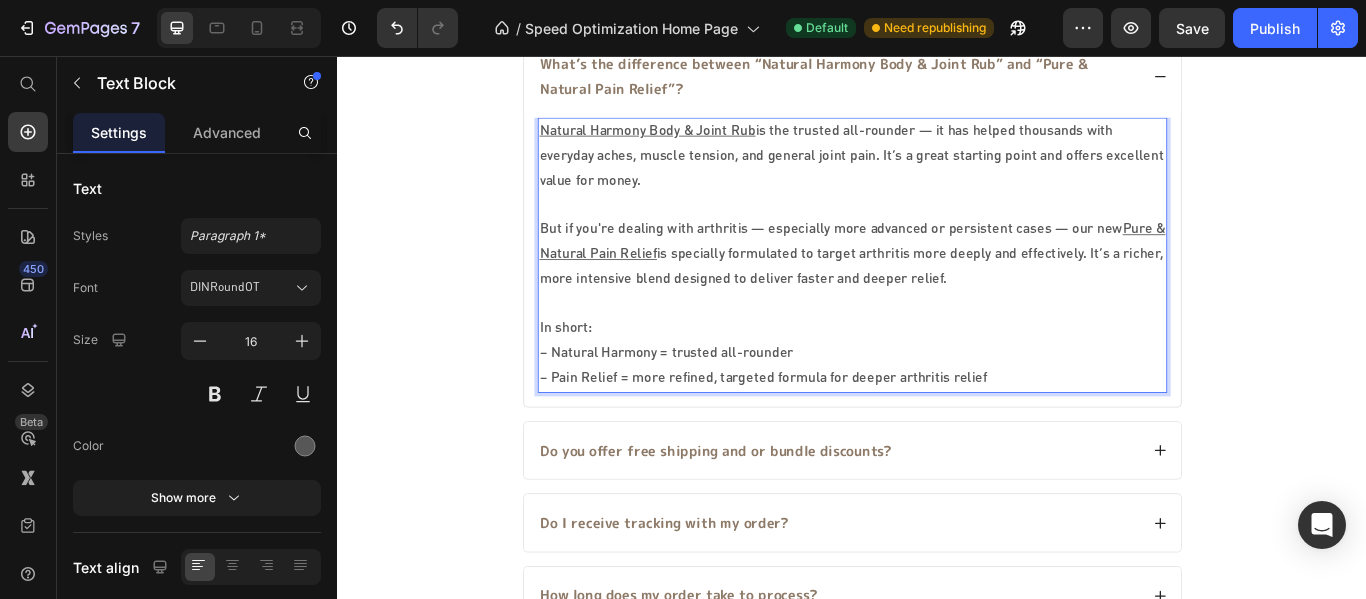scroll, scrollTop: 6640, scrollLeft: 0, axis: vertical 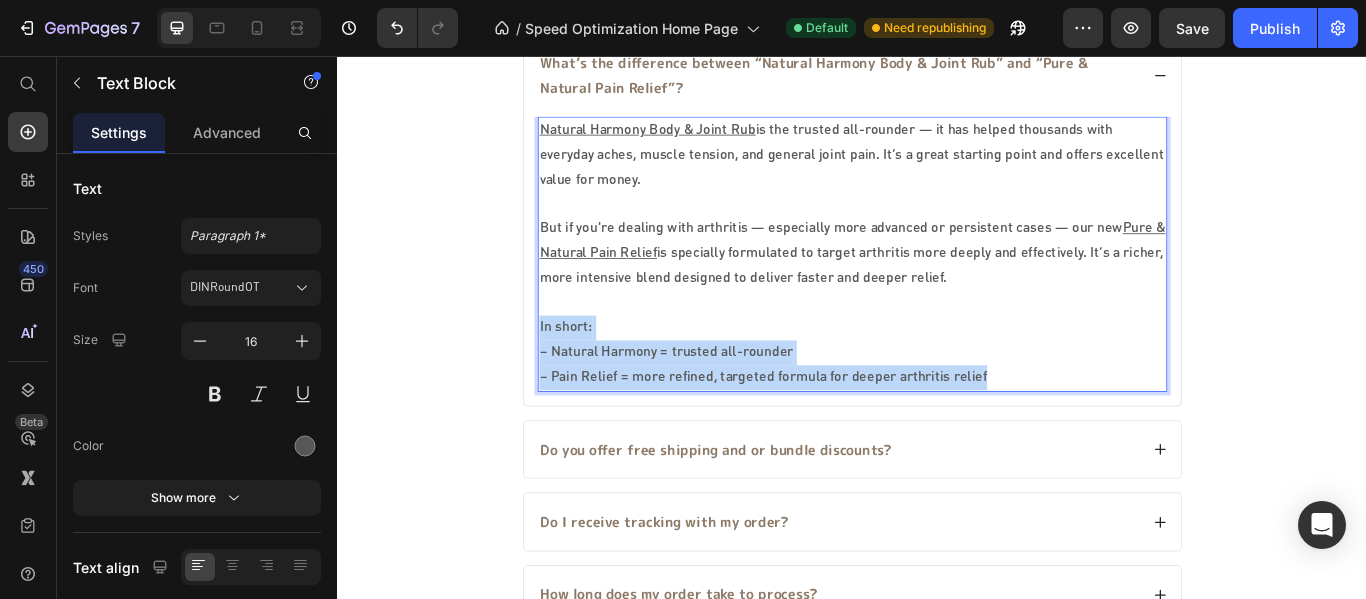 drag, startPoint x: 1096, startPoint y: 422, endPoint x: 562, endPoint y: 375, distance: 536.0644 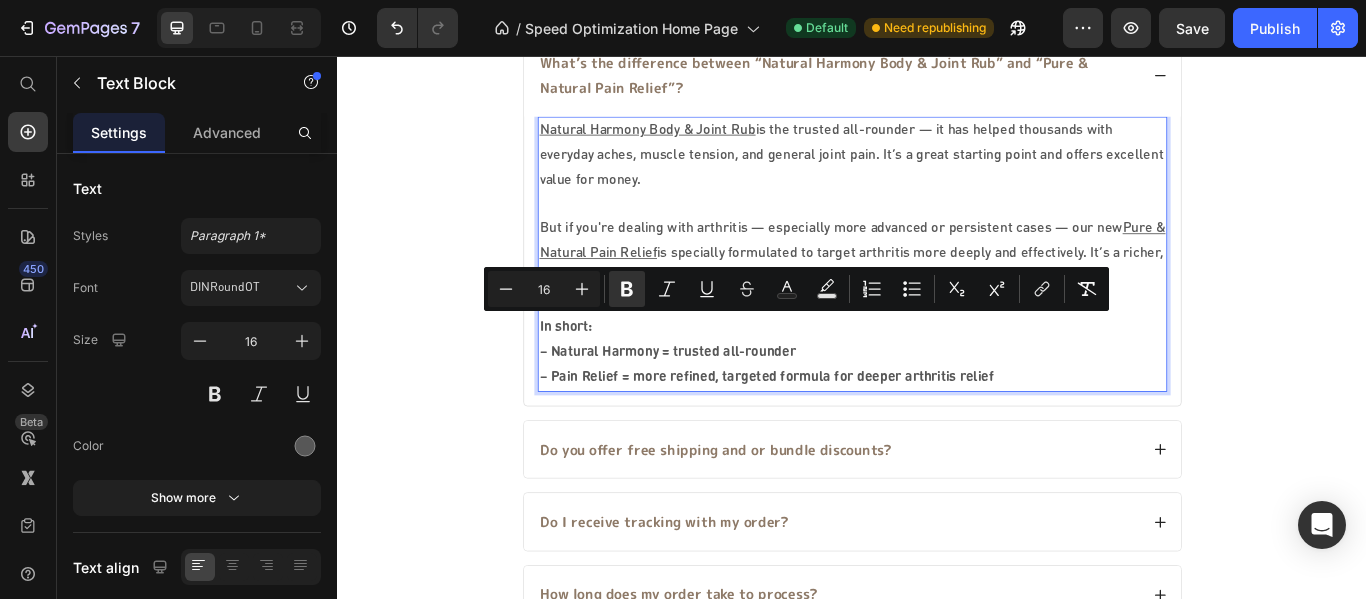 click on "Natural Harmony Body & Joint Rub  is the trusted all-rounder — it has helped thousands with everyday aches, muscle tension, and general joint pain. It’s a great starting point and offers excellent value for money." at bounding box center (937, 172) 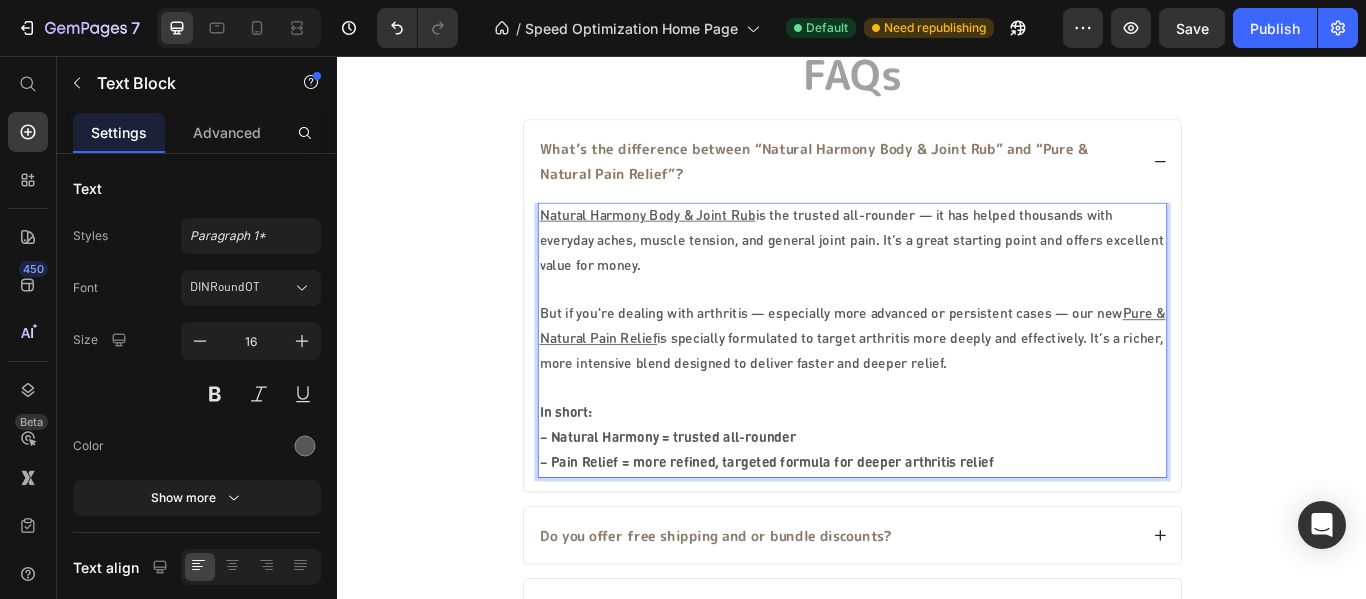 scroll, scrollTop: 6640, scrollLeft: 0, axis: vertical 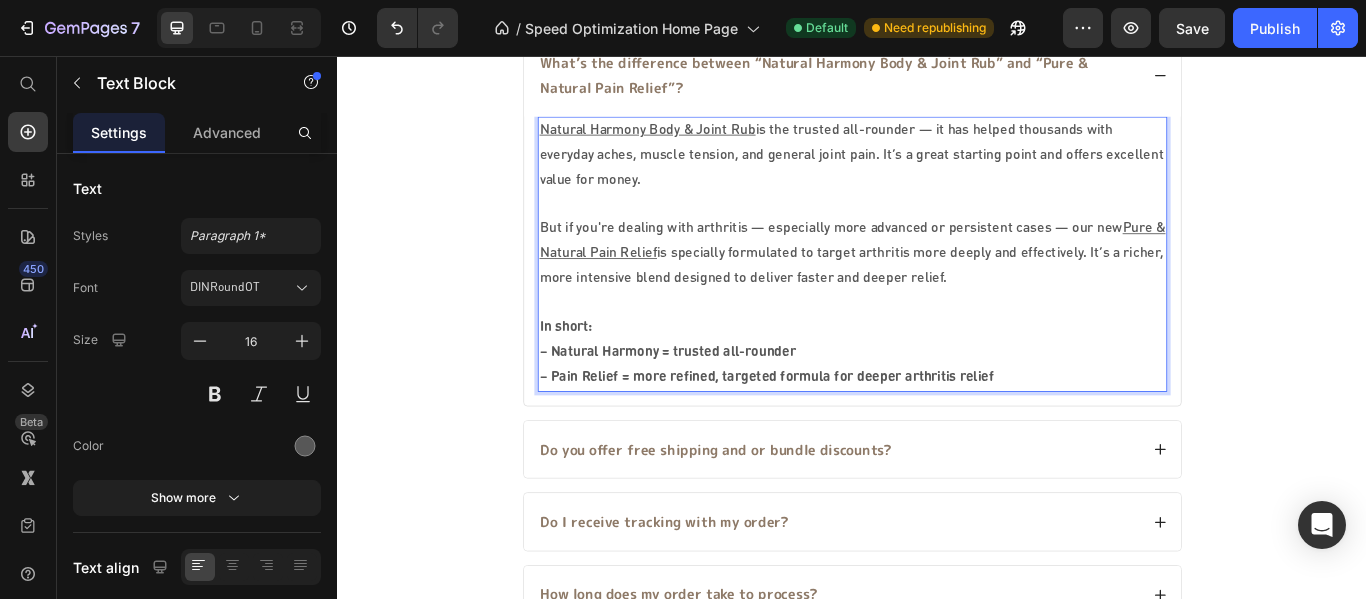 click on "In short: – Natural Harmony = trusted all-rounder – Pain Relief = more refined, targeted formula for deeper arthritis relief" at bounding box center [937, 402] 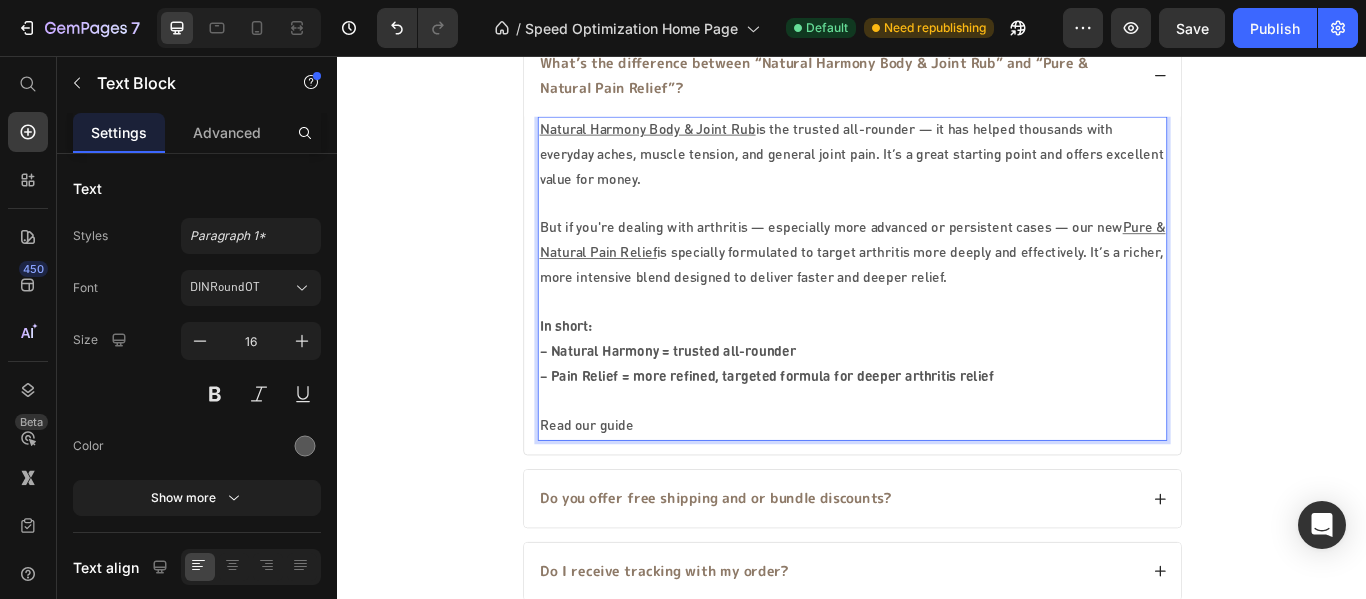 drag, startPoint x: 686, startPoint y: 472, endPoint x: 566, endPoint y: 479, distance: 120.203995 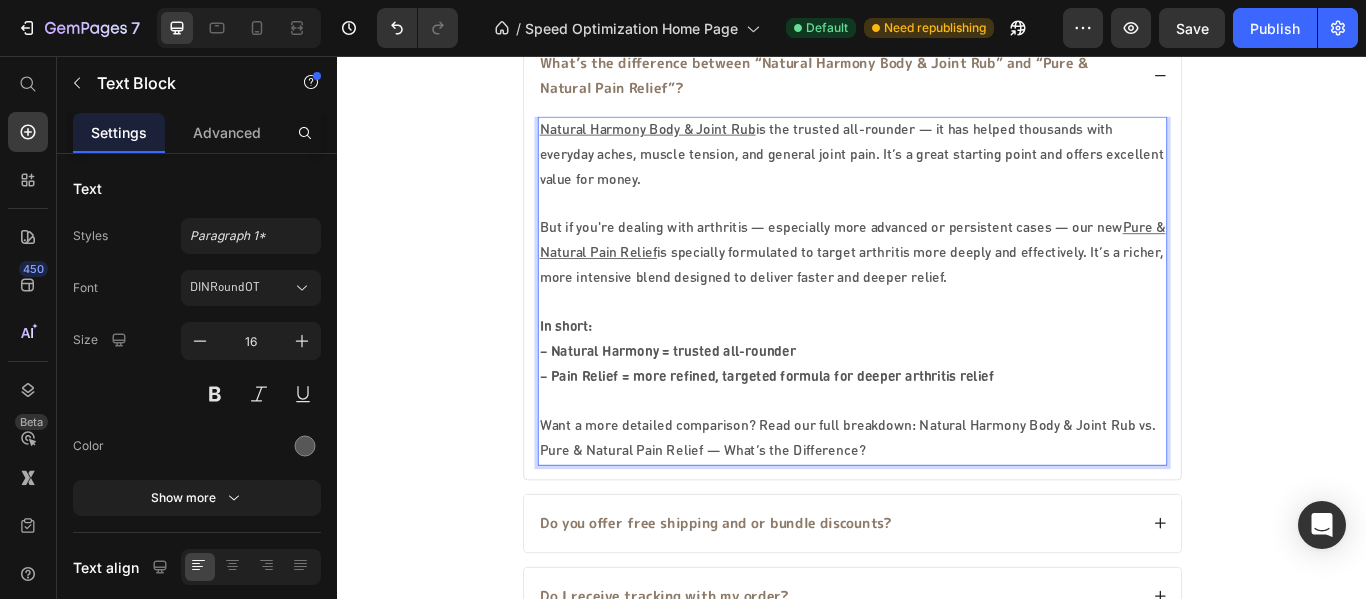 click on "Want a more detailed comparison? Read our full breakdown: Natural Harmony Body & Joint Rub vs. Pure & Natural Pain Relief — What’s the Difference?" at bounding box center [937, 503] 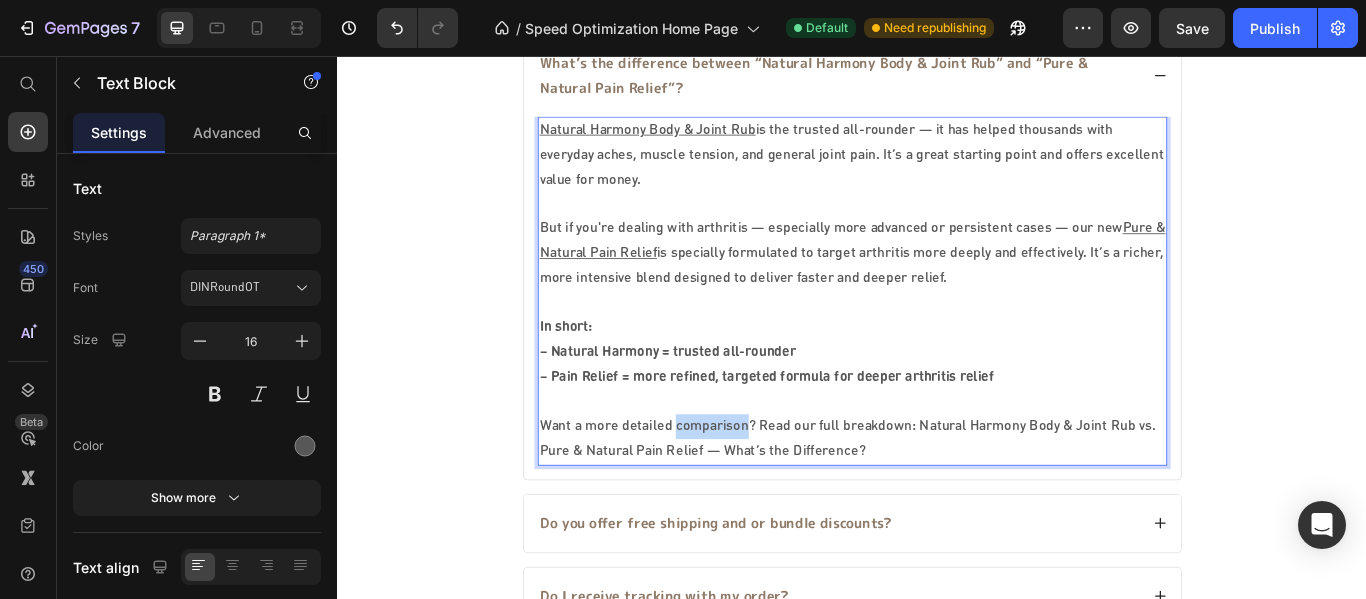 click on "Want a more detailed comparison? Read our full breakdown: Natural Harmony Body & Joint Rub vs. Pure & Natural Pain Relief — What’s the Difference?" at bounding box center [937, 503] 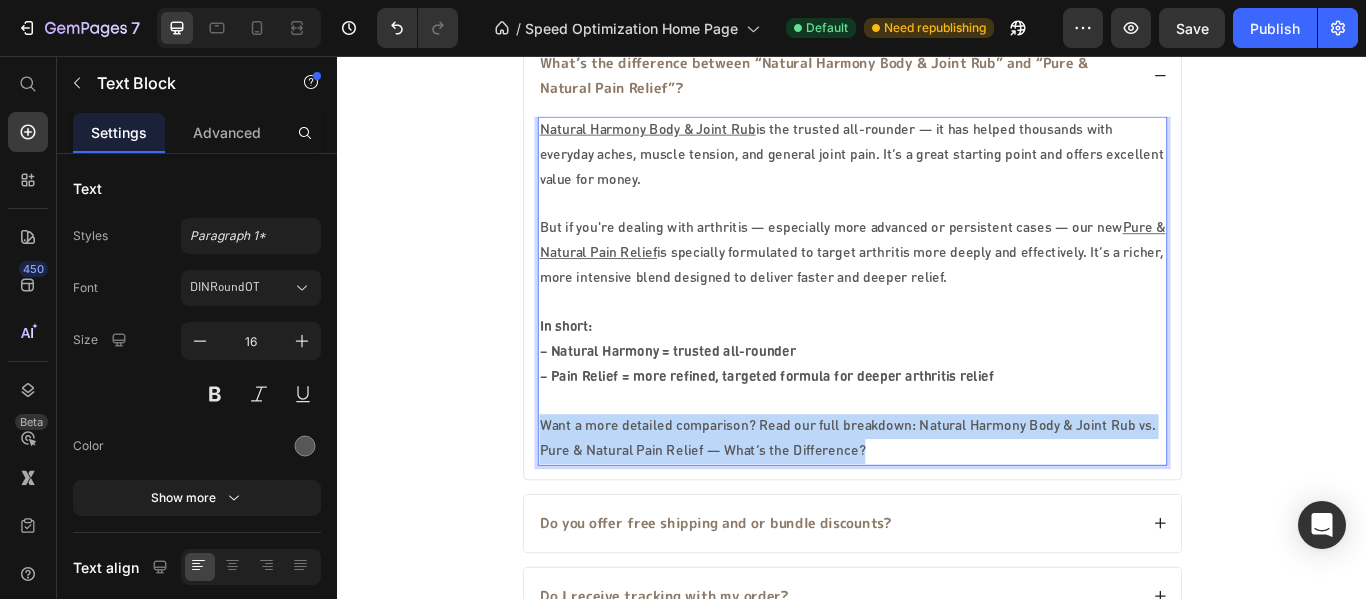 click on "Want a more detailed comparison? Read our full breakdown: Natural Harmony Body & Joint Rub vs. Pure & Natural Pain Relief — What’s the Difference?" at bounding box center (937, 503) 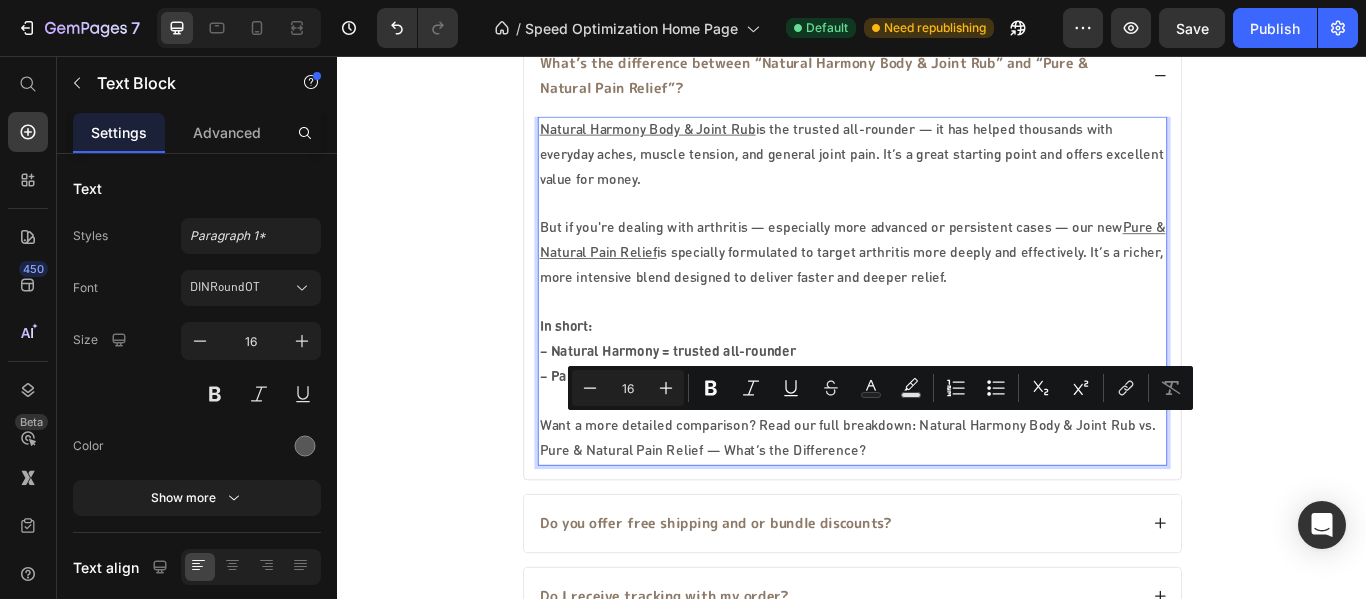 click on "Want a more detailed comparison? Read our full breakdown: Natural Harmony Body & Joint Rub vs. Pure & Natural Pain Relief — What’s the Difference?" at bounding box center [937, 503] 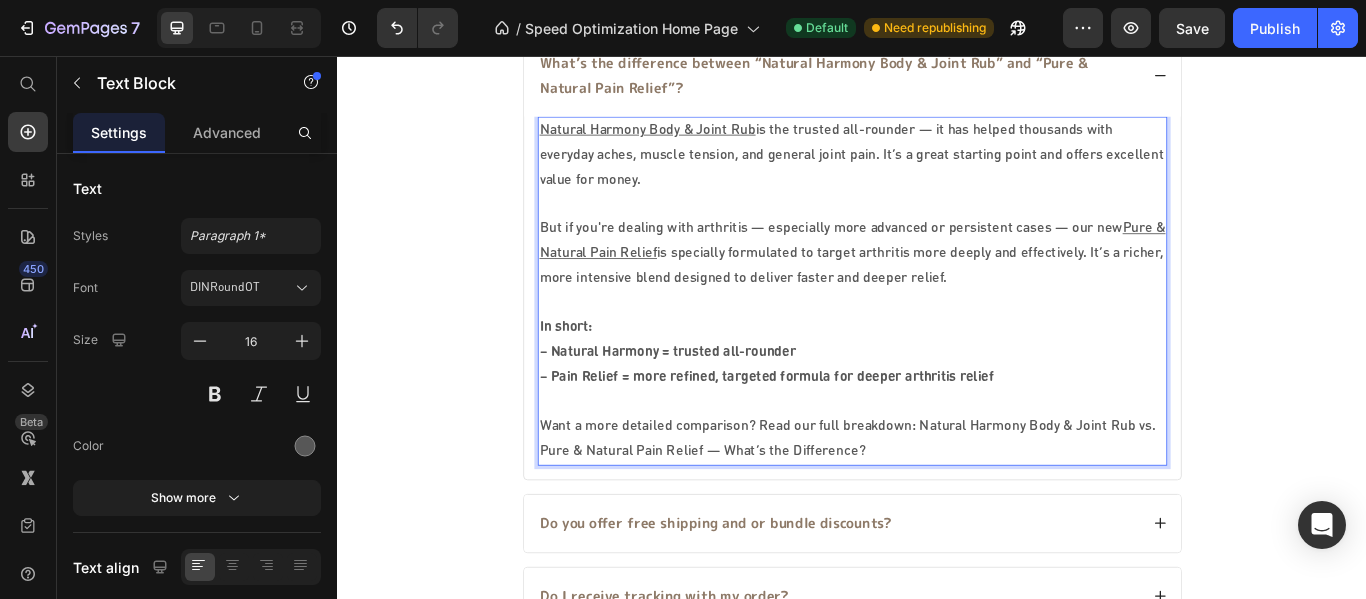 click on "Want a more detailed comparison? Read our full breakdown: Natural Harmony Body & Joint Rub vs. Pure & Natural Pain Relief — What’s the Difference?" at bounding box center (937, 503) 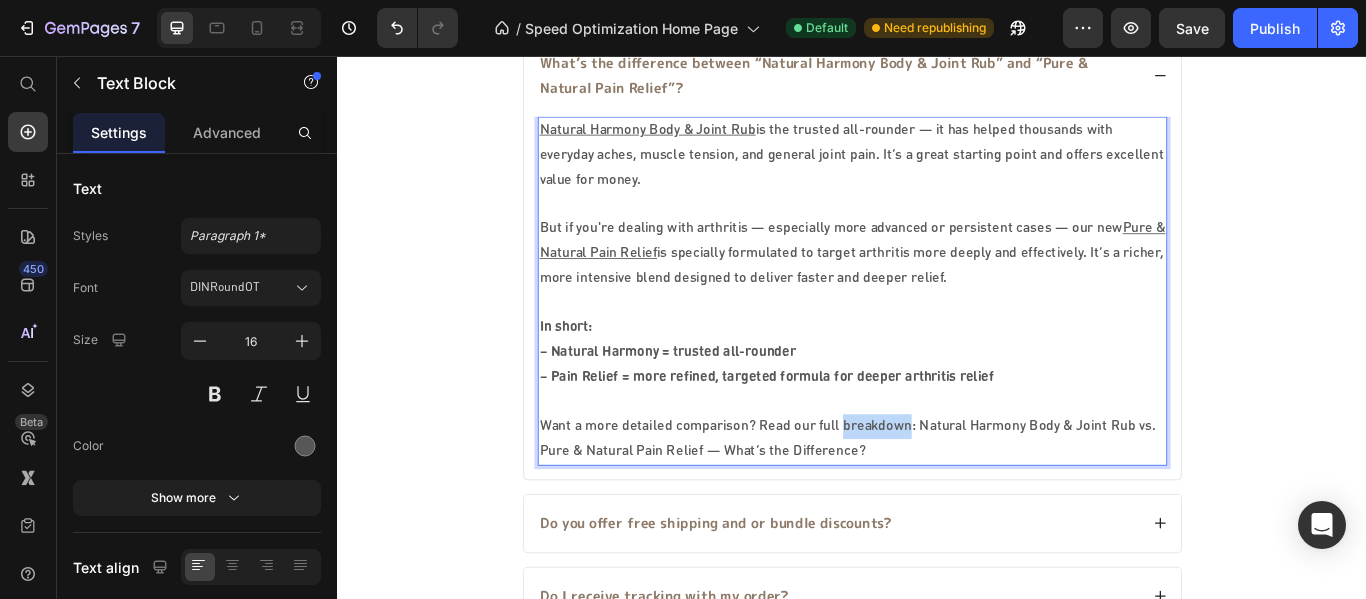 click on "Want a more detailed comparison? Read our full breakdown: Natural Harmony Body & Joint Rub vs. Pure & Natural Pain Relief — What’s the Difference?" at bounding box center (937, 503) 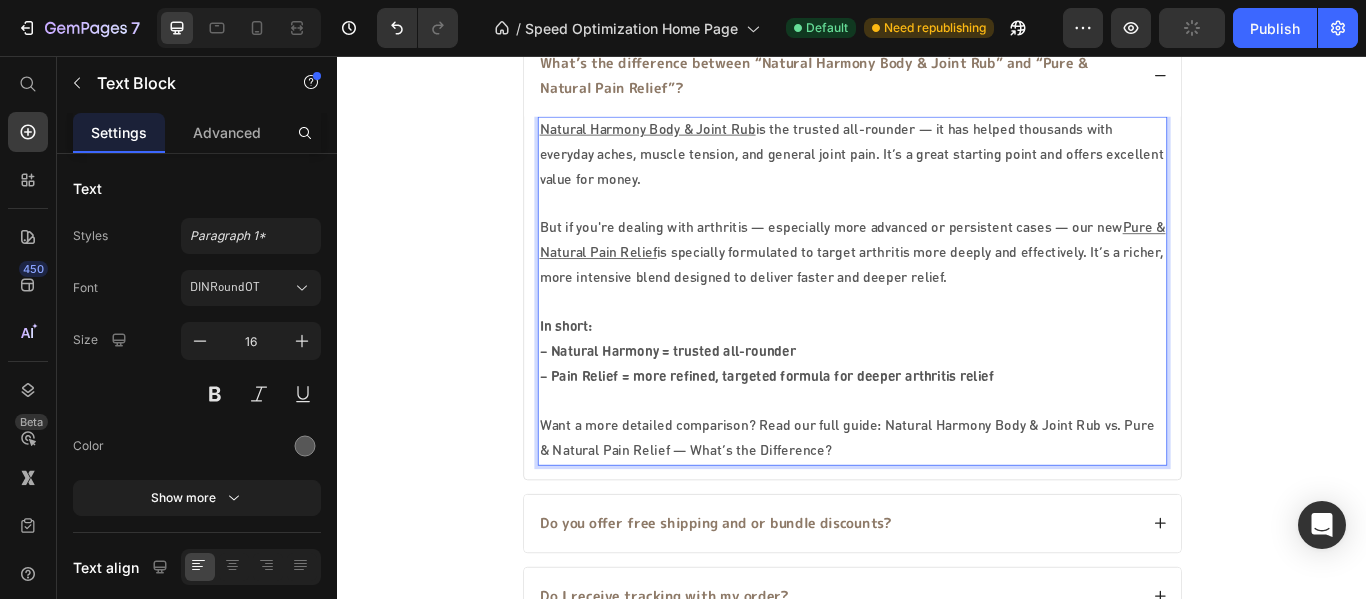 click on "Want a more detailed comparison? Read our full guide: Natural Harmony Body & Joint Rub vs. Pure & Natural Pain Relief — What’s the Difference?" at bounding box center (937, 503) 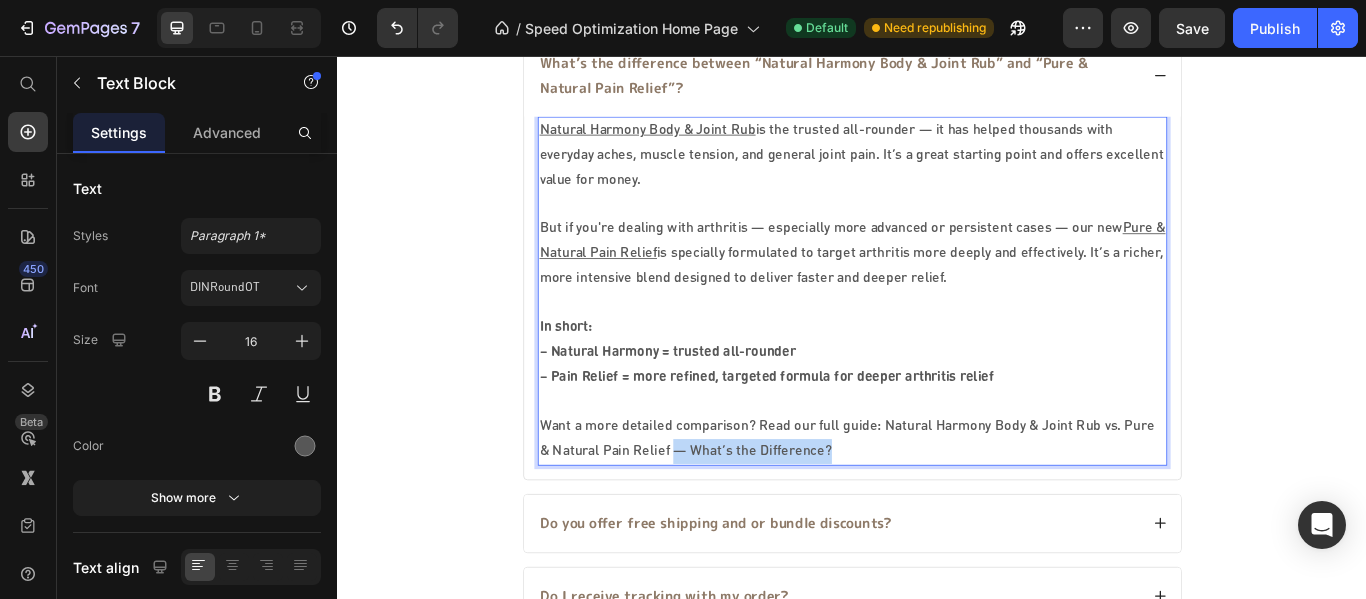 drag, startPoint x: 705, startPoint y: 513, endPoint x: 902, endPoint y: 508, distance: 197.06345 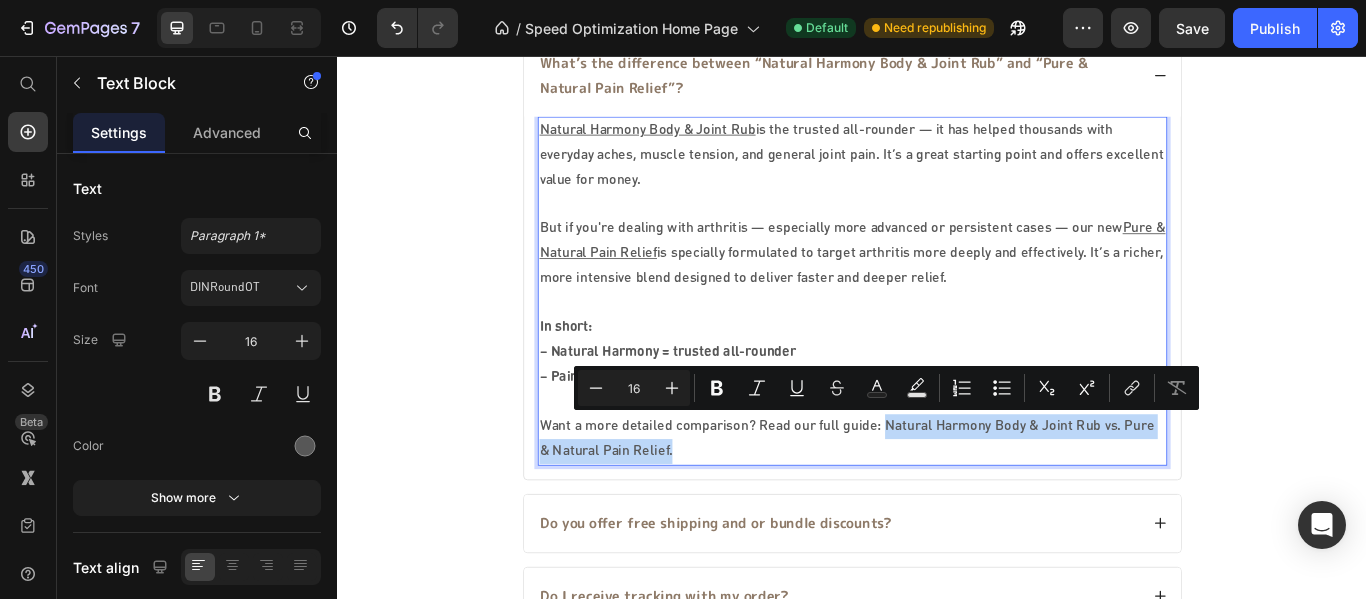 drag, startPoint x: 964, startPoint y: 482, endPoint x: 730, endPoint y: 518, distance: 236.75304 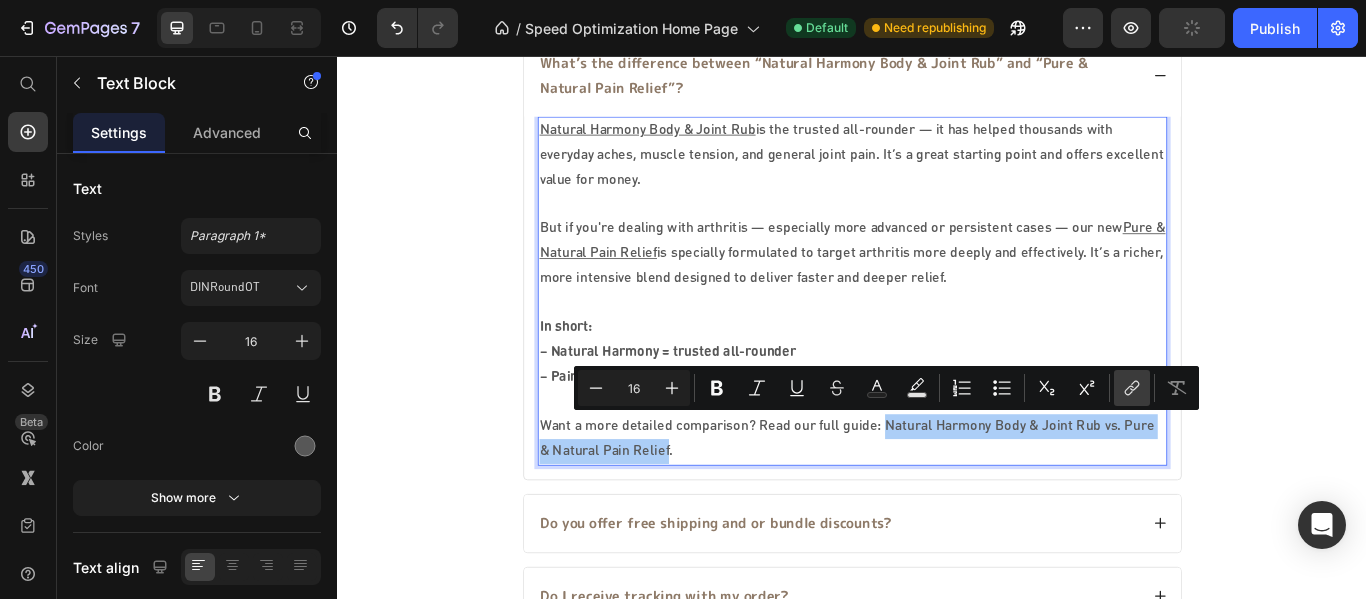 click 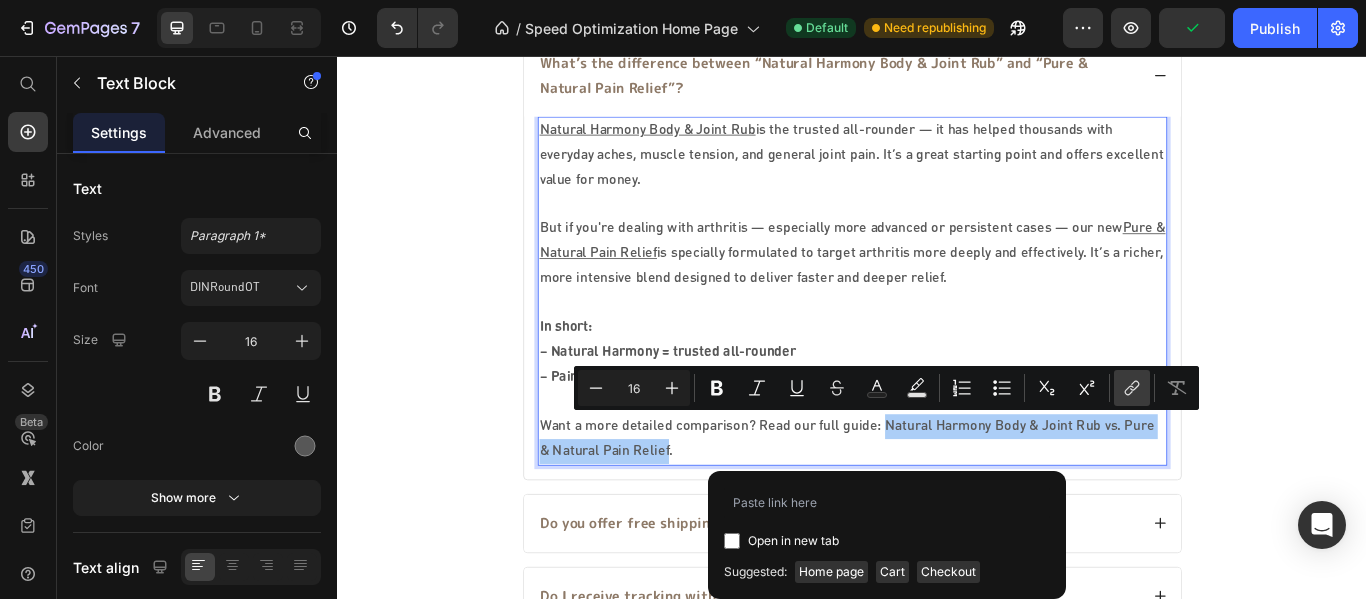 type on "https://florentinegold.com.au/blogs/news/natural-harmony-body-joint-rub-vs-pure-natural-pain-relief" 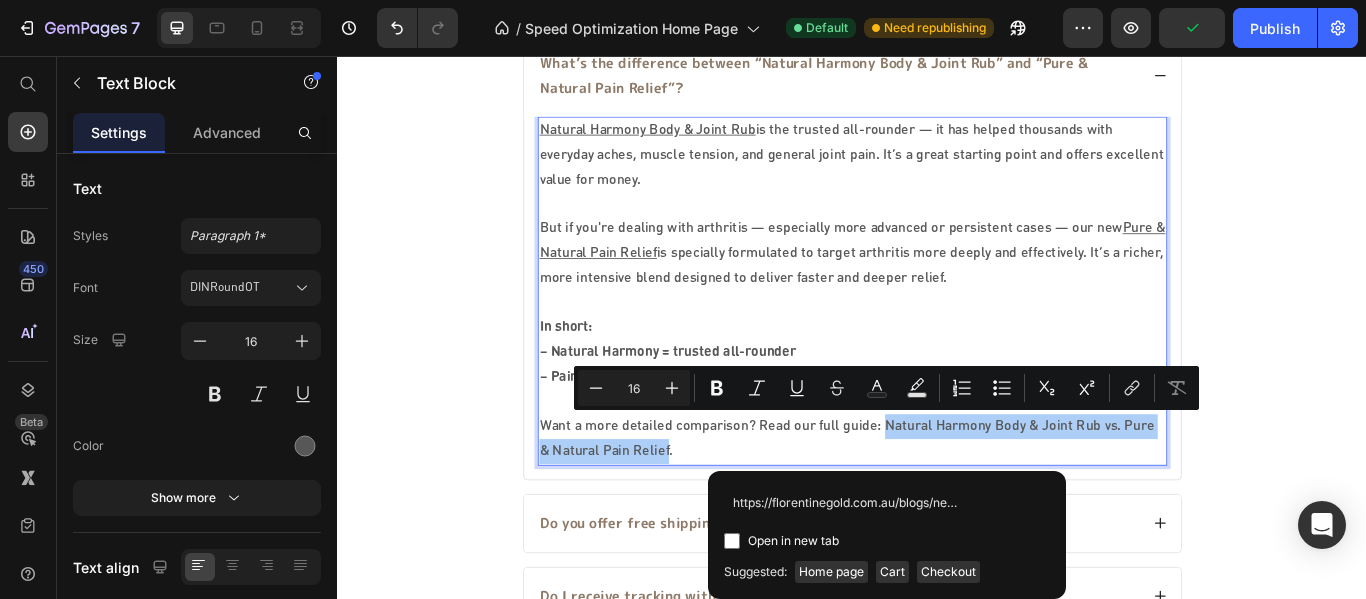 scroll, scrollTop: 0, scrollLeft: 354, axis: horizontal 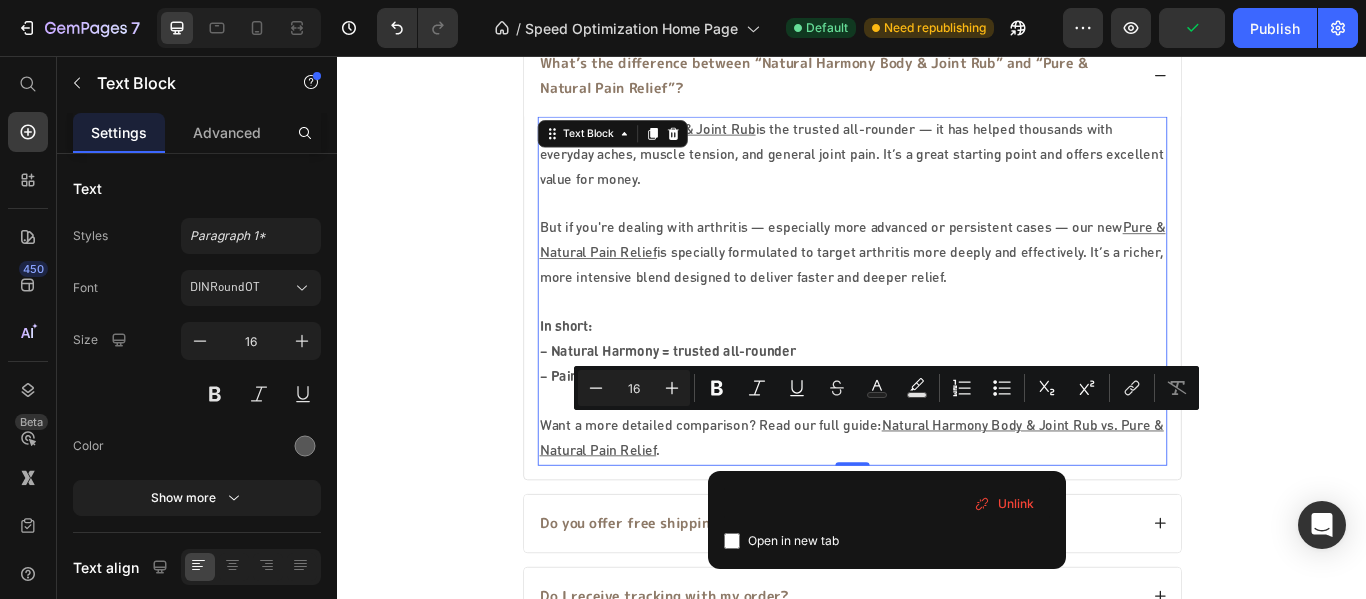 click at bounding box center (937, 345) 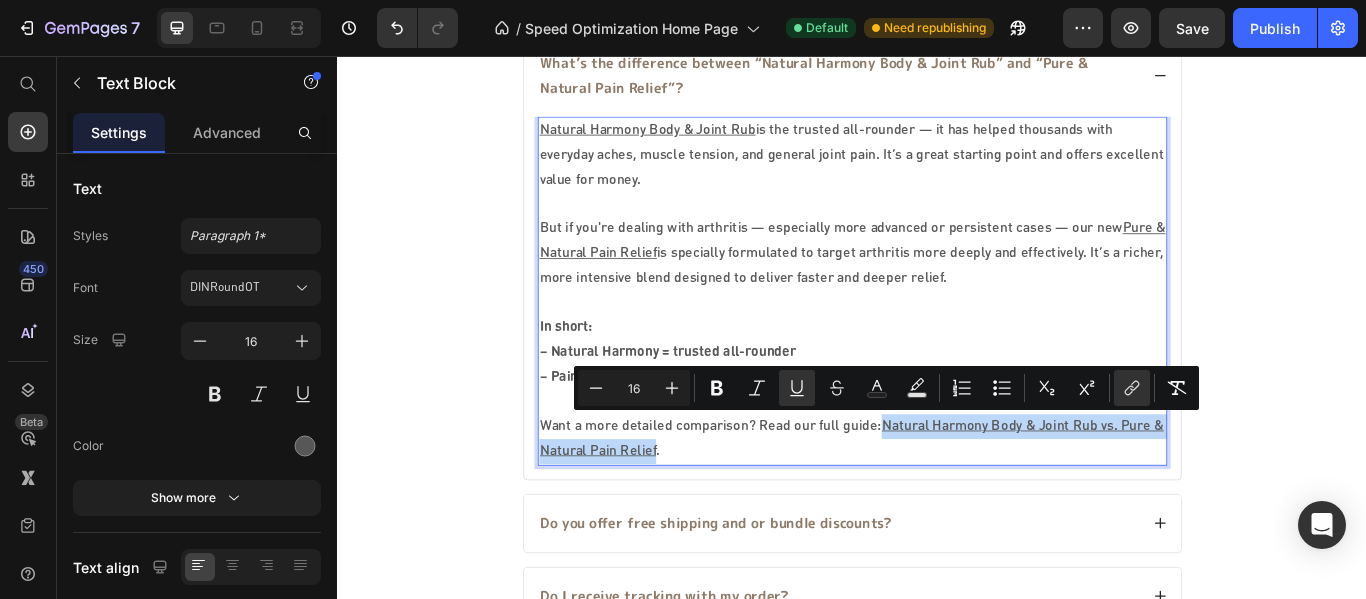 drag, startPoint x: 965, startPoint y: 480, endPoint x: 700, endPoint y: 502, distance: 265.91165 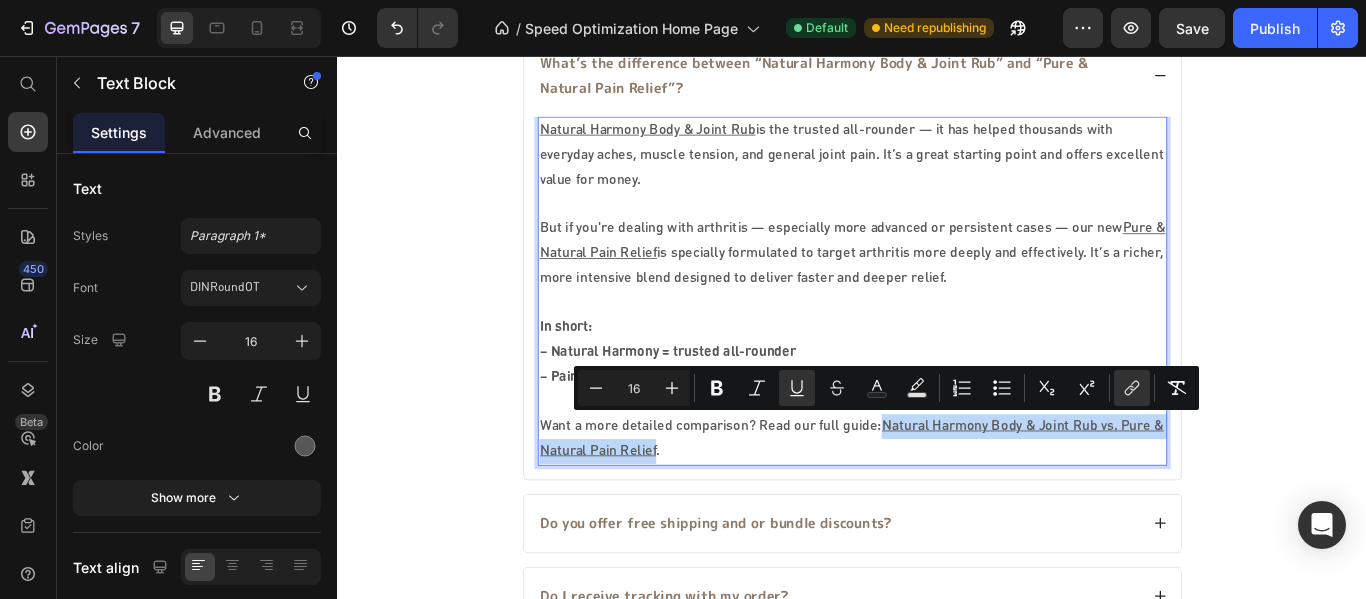 click on "Want a more detailed comparison? Read our full guide:  Natural Harmony Body & Joint Rub vs. Pure & Natural Pain Relief ." at bounding box center (937, 503) 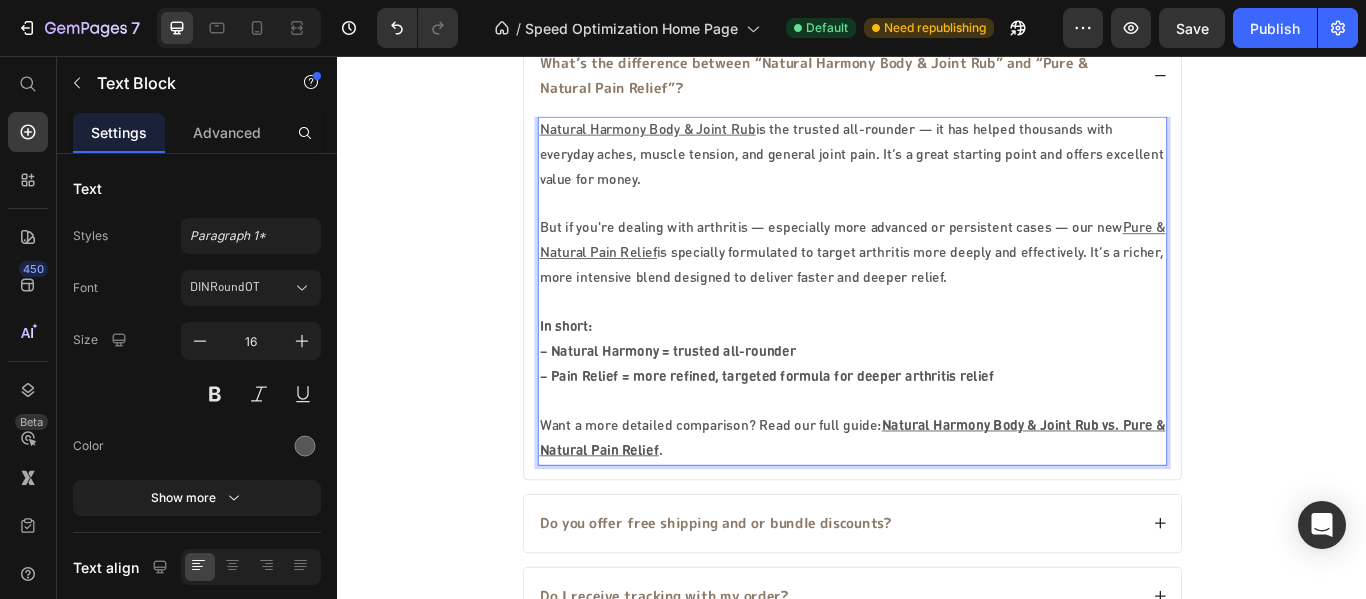 click on "But if you're dealing with arthritis — especially more advanced or persistent cases — our new  Pure & Natural Pain Relief  is specially formulated to target arthritis more deeply and effectively. It’s a richer, more intensive blend designed to deliver faster and deeper relief." at bounding box center (937, 287) 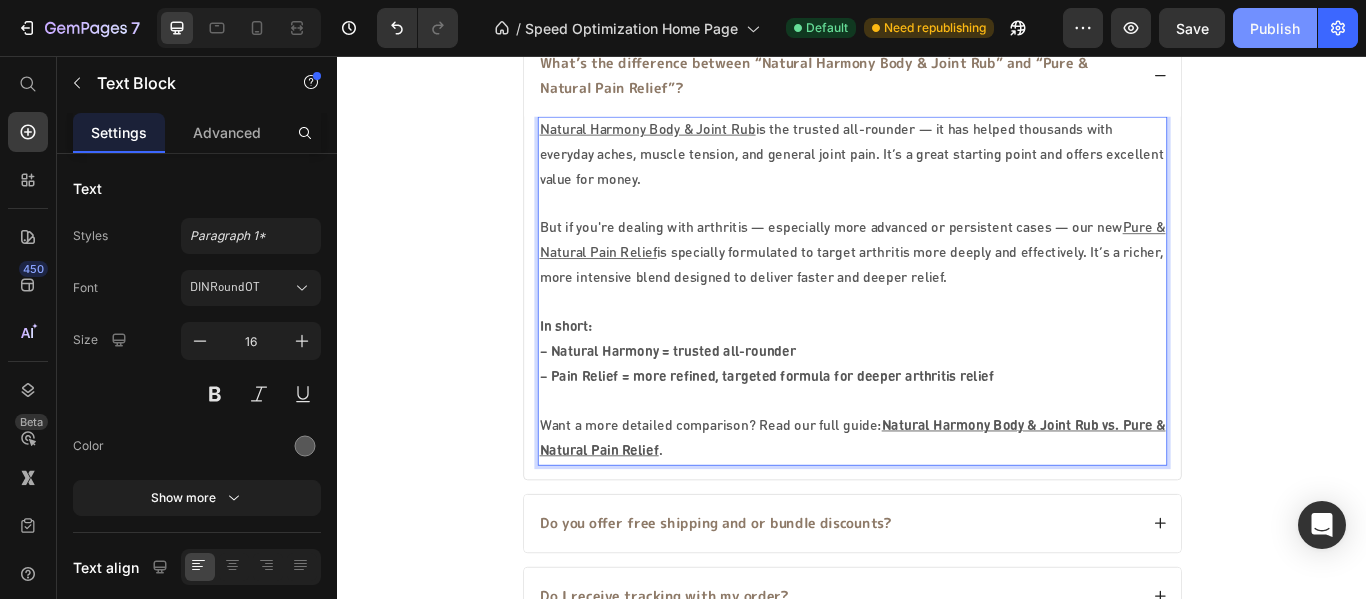 click on "Publish" at bounding box center [1275, 28] 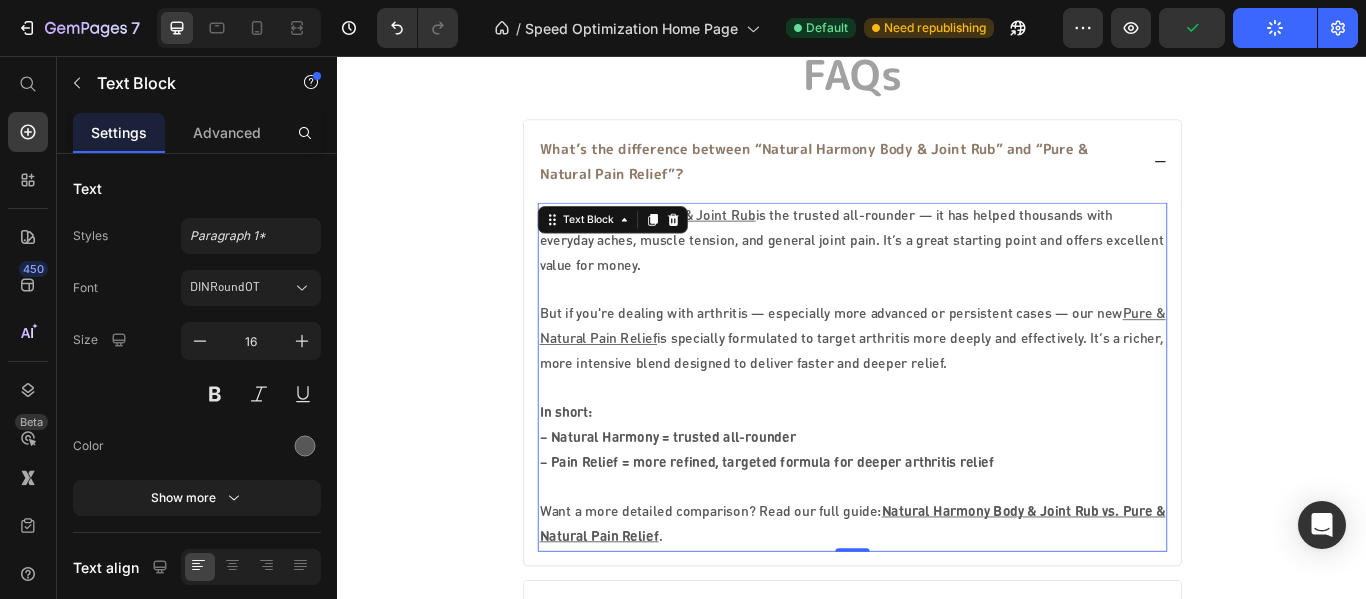 scroll, scrollTop: 6640, scrollLeft: 0, axis: vertical 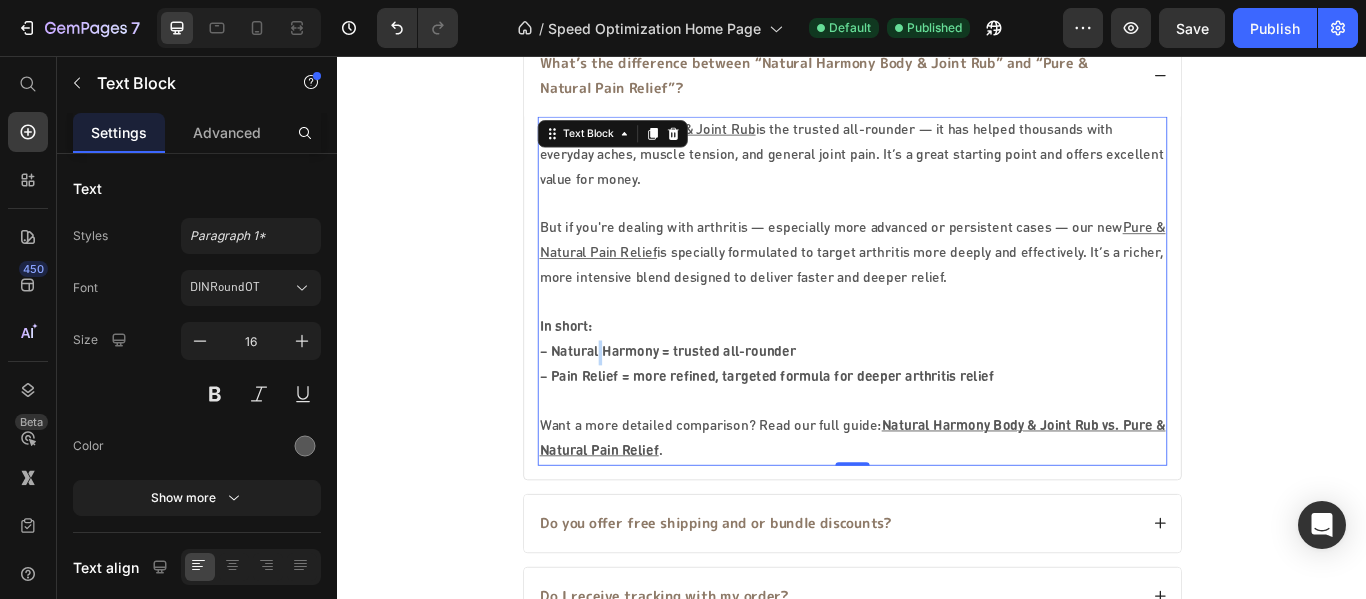 click on "– Natural Harmony = trusted all-rounder" at bounding box center (721, 402) 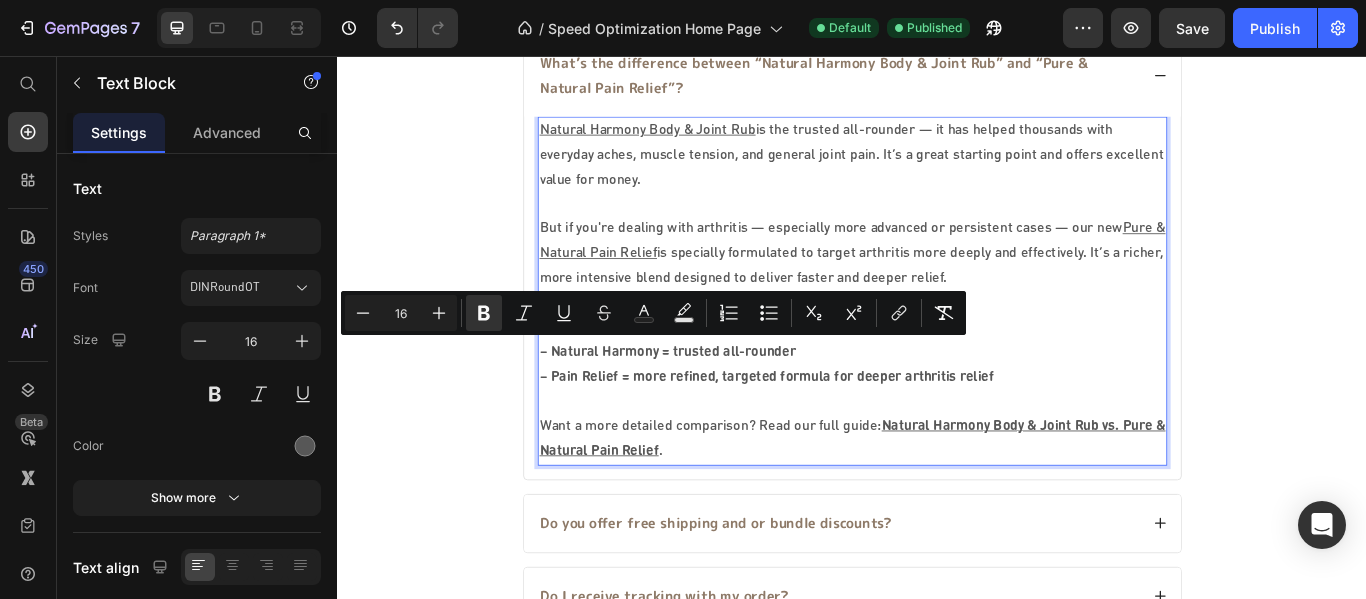click on "– Natural Harmony = trusted all-rounder" at bounding box center (721, 402) 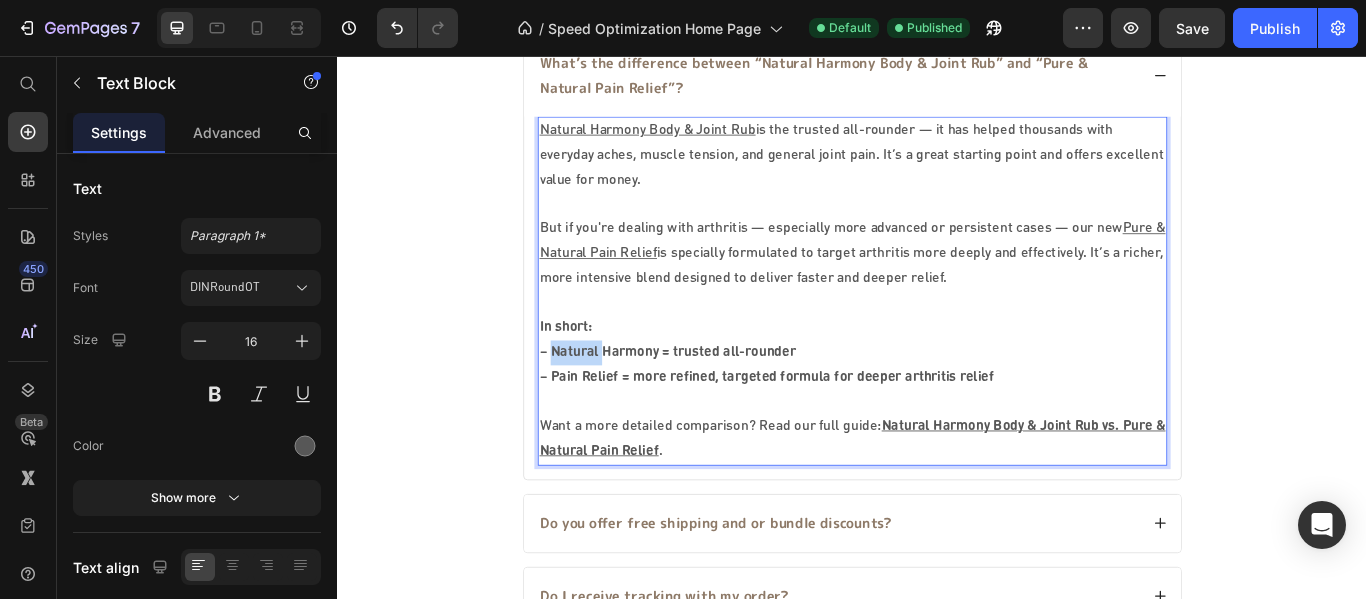 click on "– Natural Harmony = trusted all-rounder" at bounding box center [721, 402] 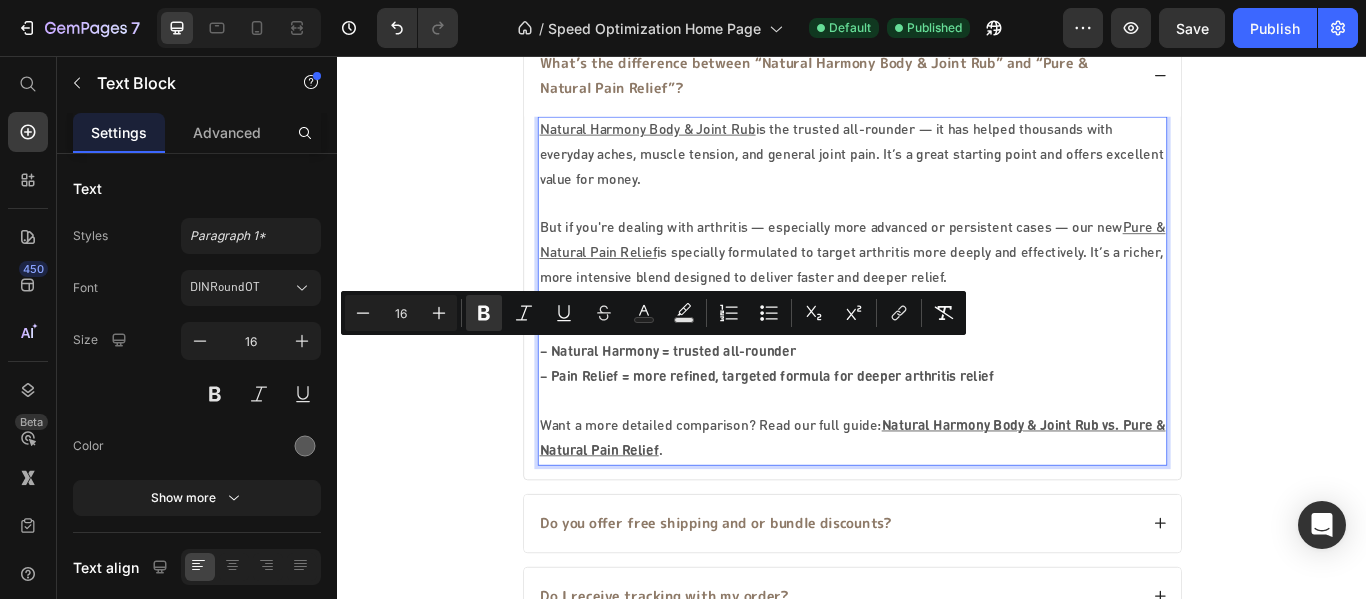 click on "– Pain Relief = more refined, targeted formula for deeper arthritis relief" at bounding box center [837, 431] 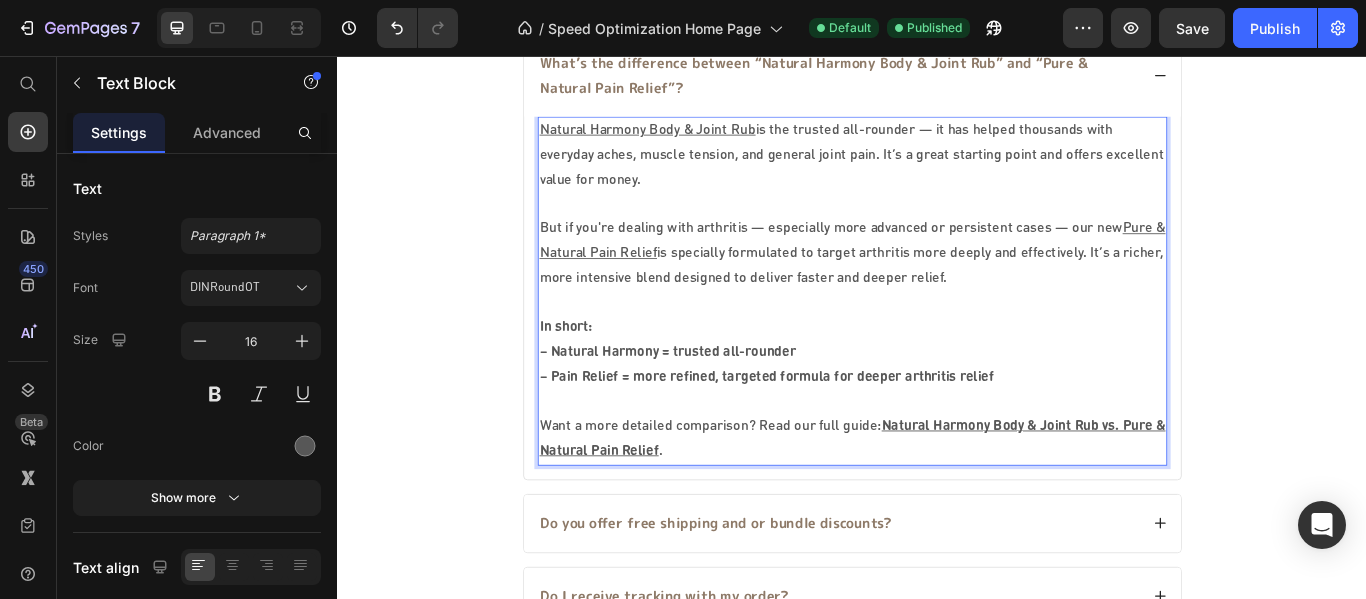 click on "– Natural Harmony = trusted all-rounder" at bounding box center [721, 402] 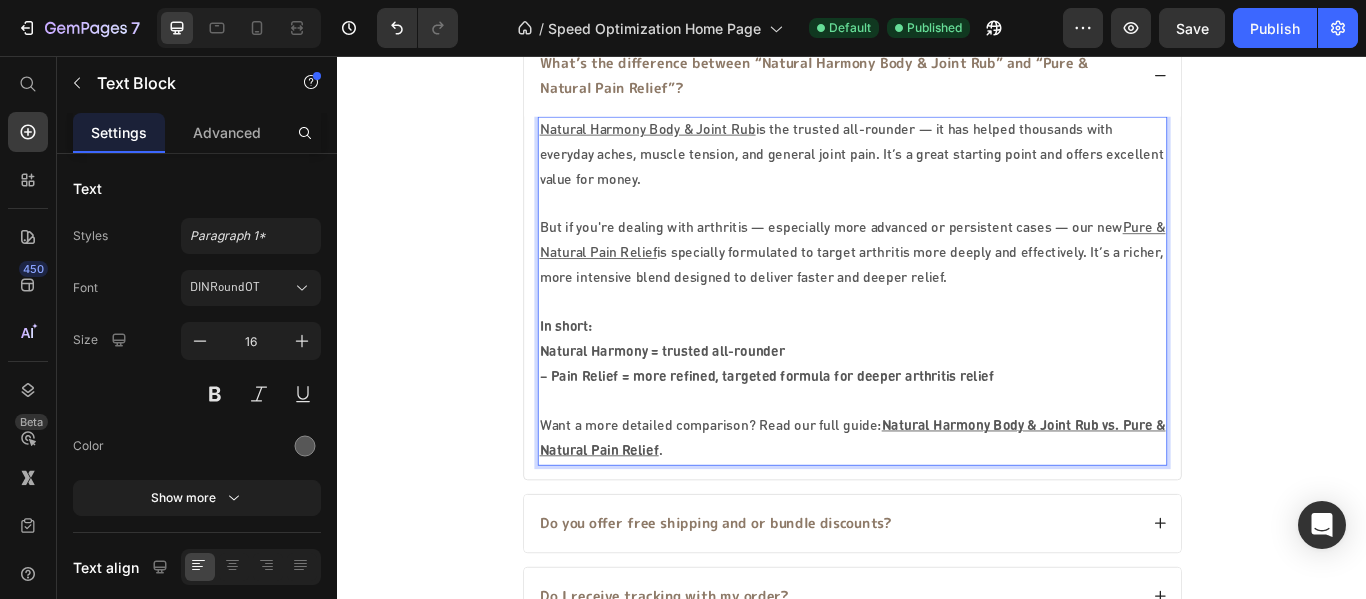 click on "Natural Harmony = trusted all-rounder" at bounding box center (715, 402) 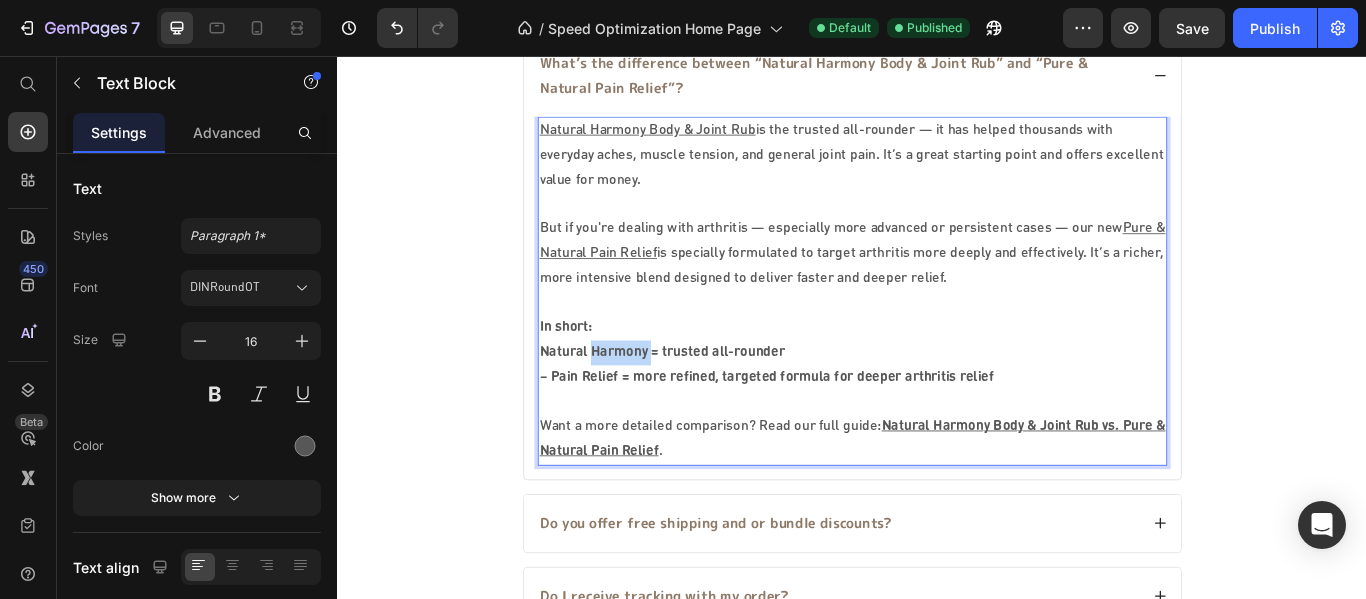 click on "Natural Harmony = trusted all-rounder" at bounding box center [715, 402] 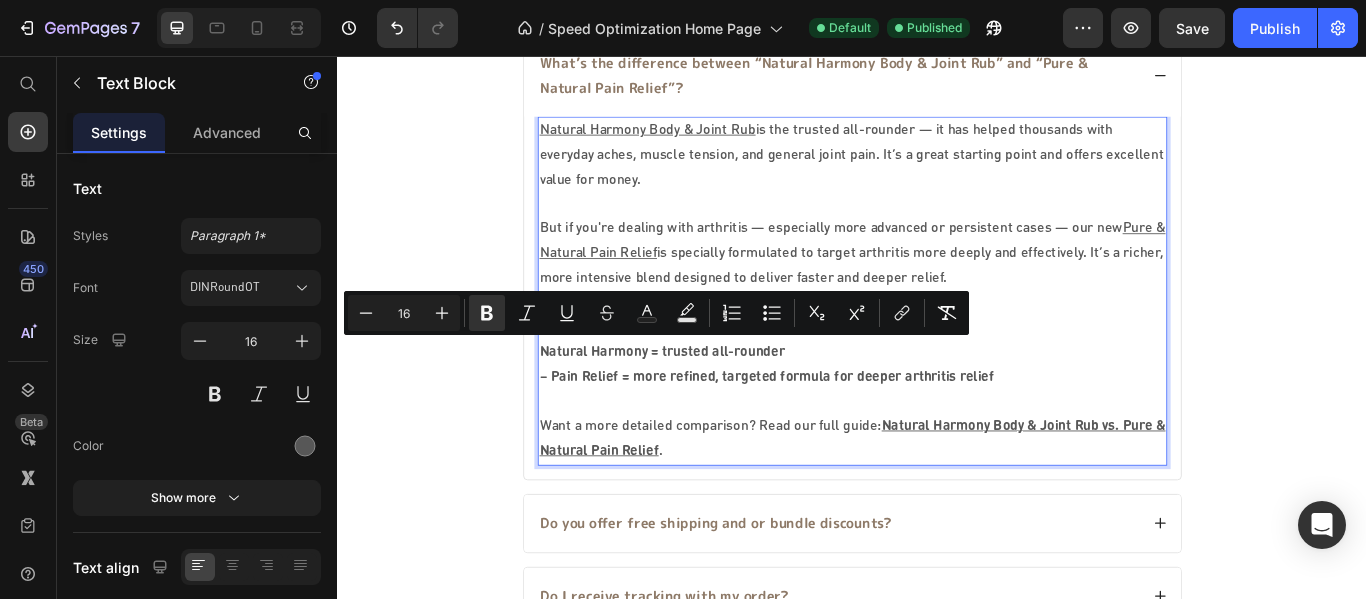 click on "Natural Harmony = trusted all-rounder" at bounding box center [715, 402] 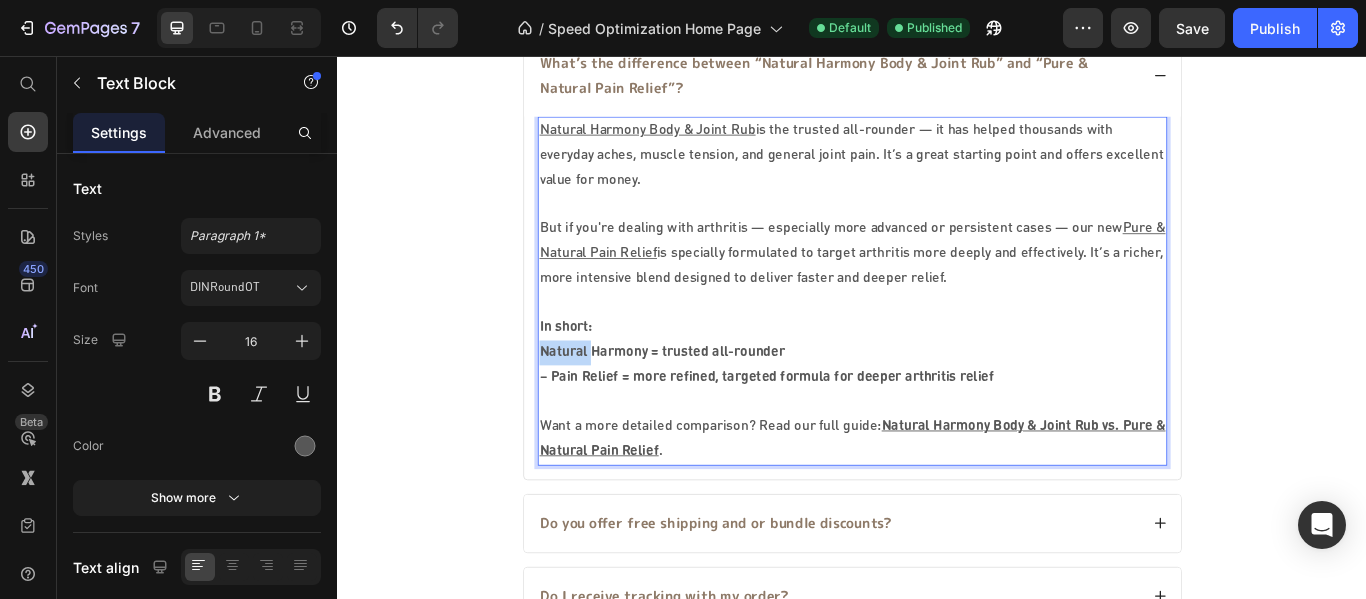 click on "Natural Harmony = trusted all-rounder" at bounding box center [715, 402] 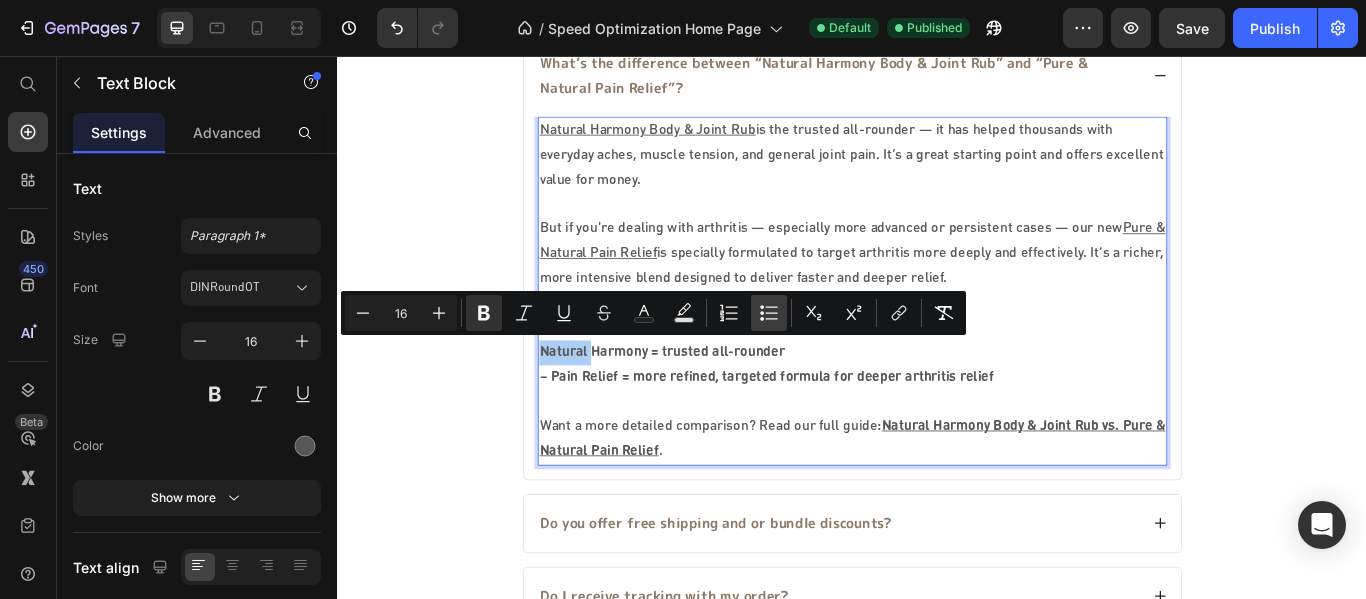 click on "Bulleted List" at bounding box center (769, 313) 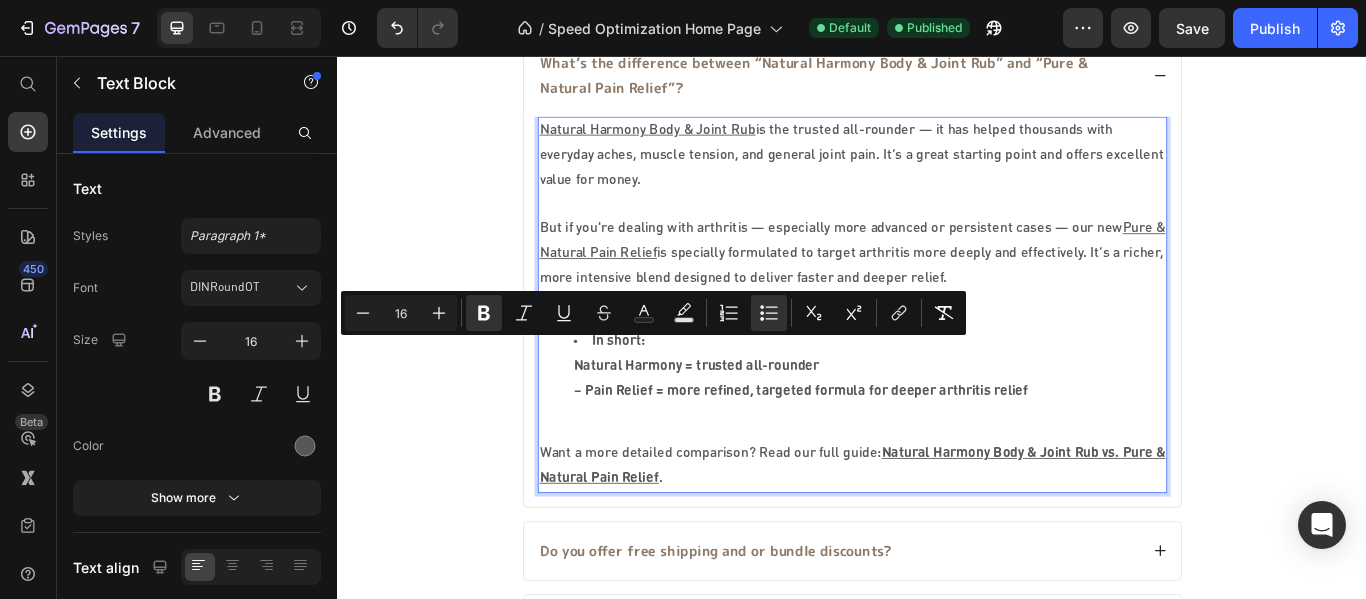 click on "– Pain Relief = more refined, targeted formula for deeper arthritis relief" at bounding box center (877, 447) 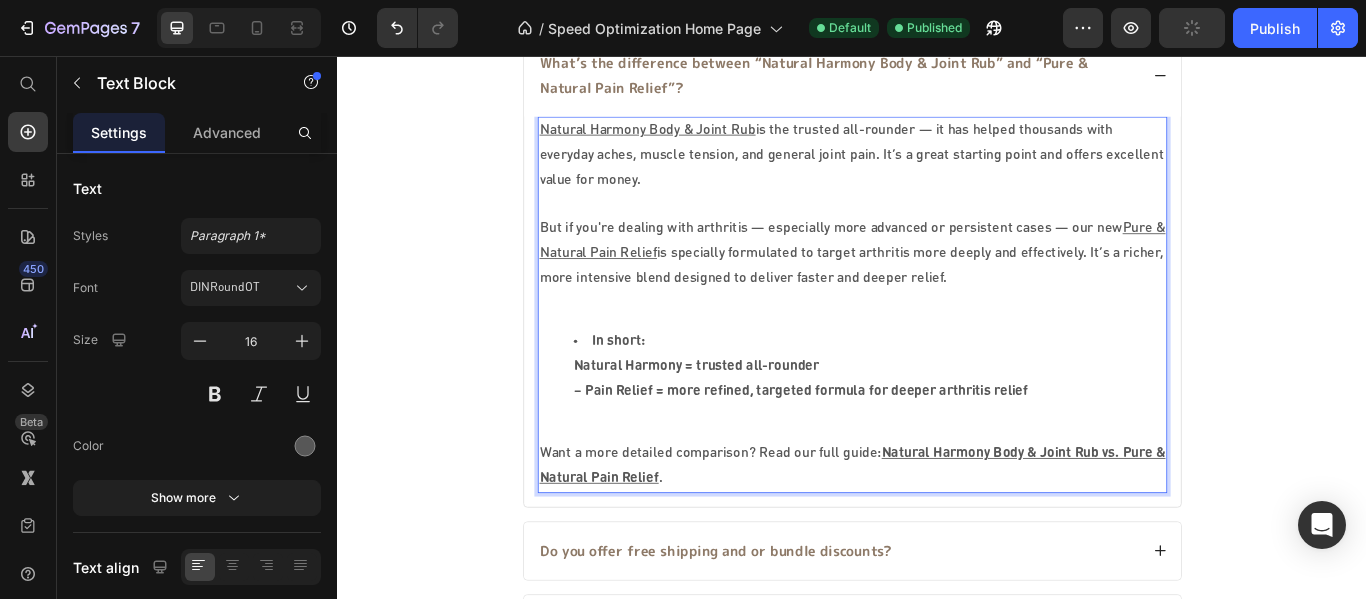 click on "In short: Natural Harmony = trusted all-rounder – Pain Relief = more refined, targeted formula for deeper arthritis relief" at bounding box center [937, 418] 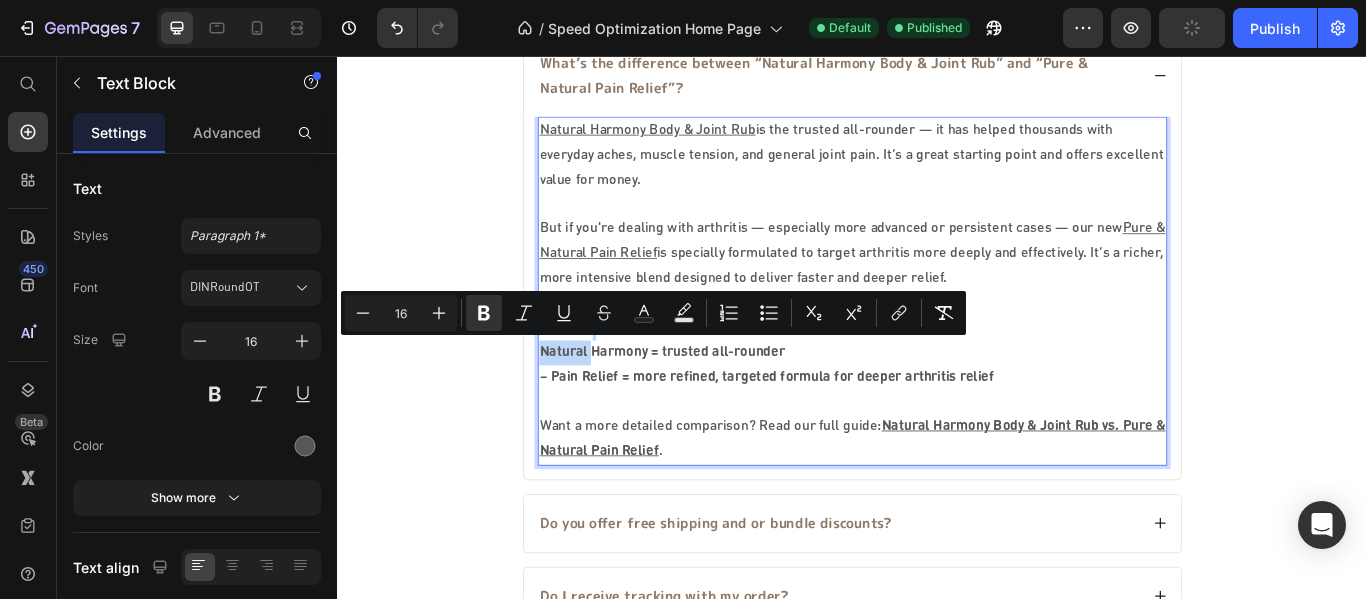click on "Natural Harmony = trusted all-rounder" at bounding box center (715, 402) 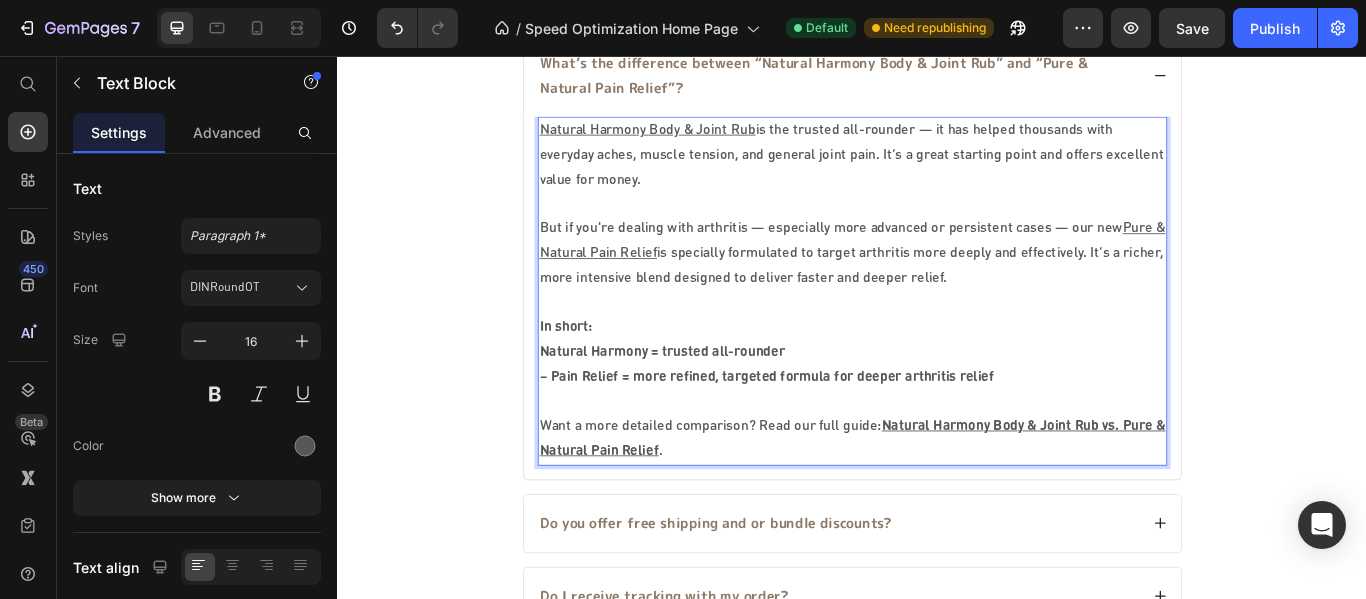 click on "Natural Harmony = trusted all-rounder" at bounding box center [715, 402] 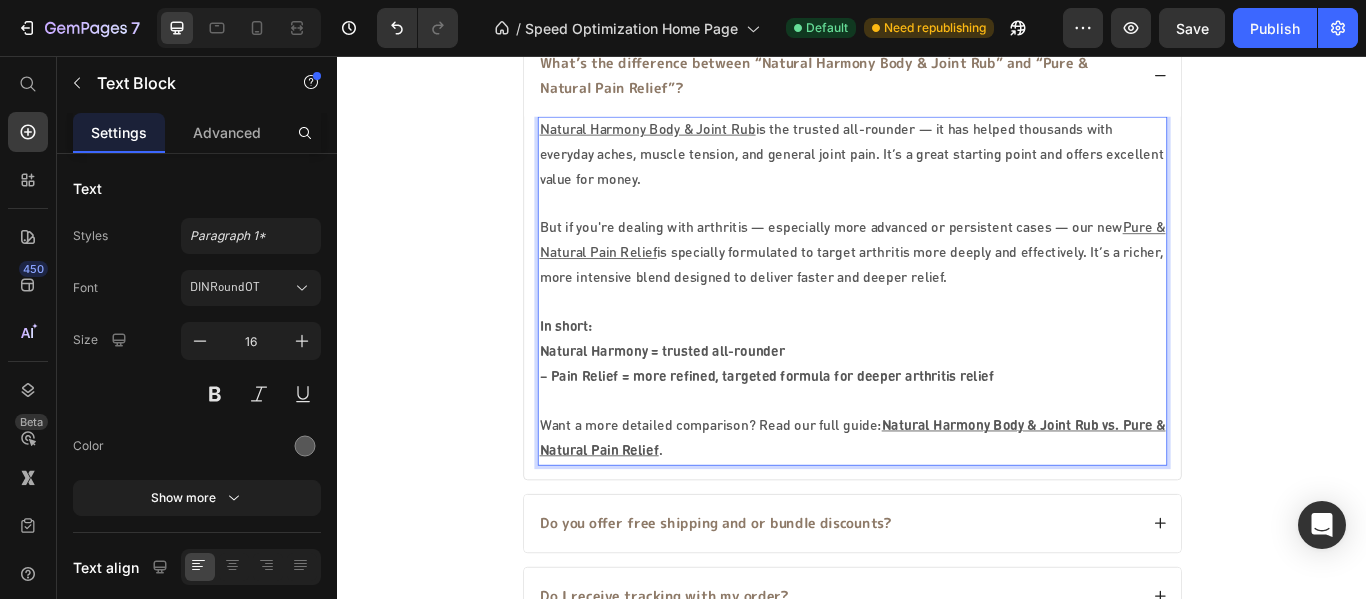 click on "Natural Harmony = trusted all-rounder" at bounding box center [715, 402] 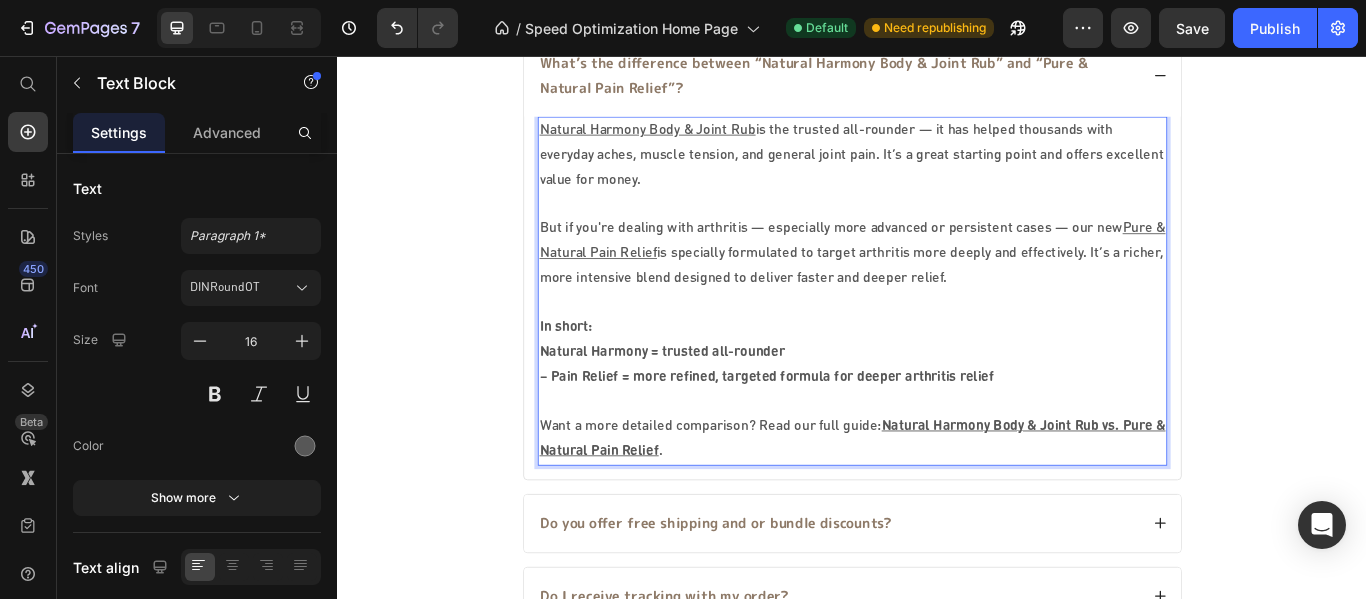 click on "Natural Harmony = trusted all-rounder" at bounding box center (715, 402) 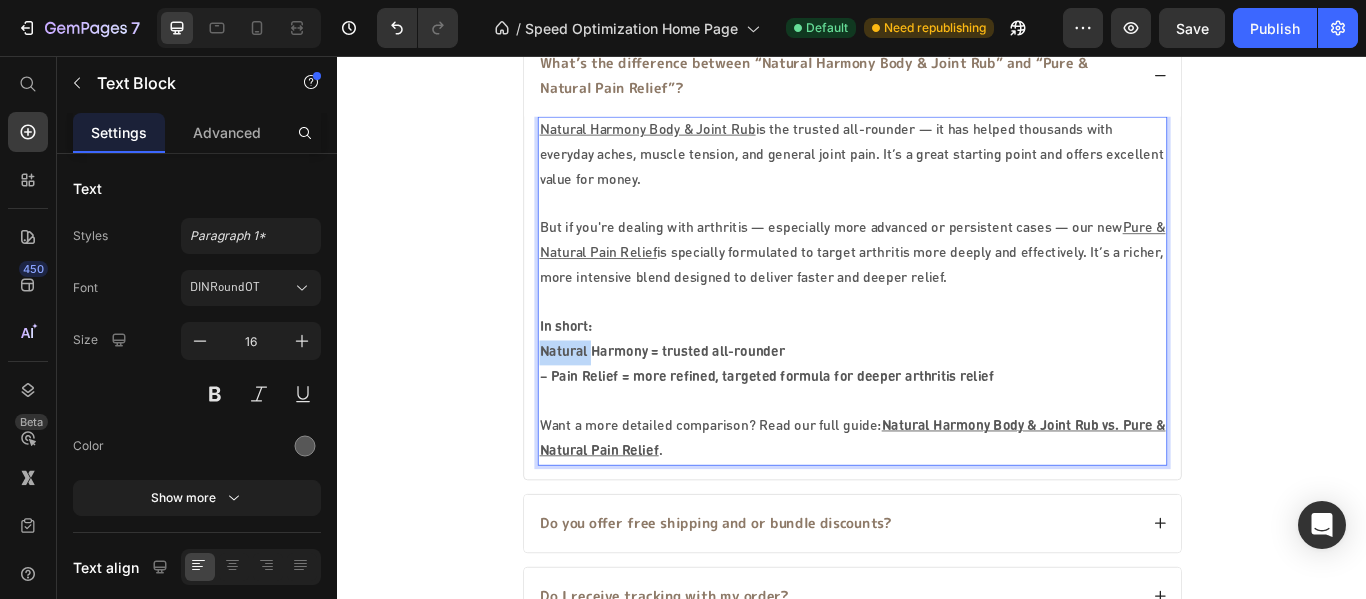 click on "Natural Harmony = trusted all-rounder" at bounding box center (715, 402) 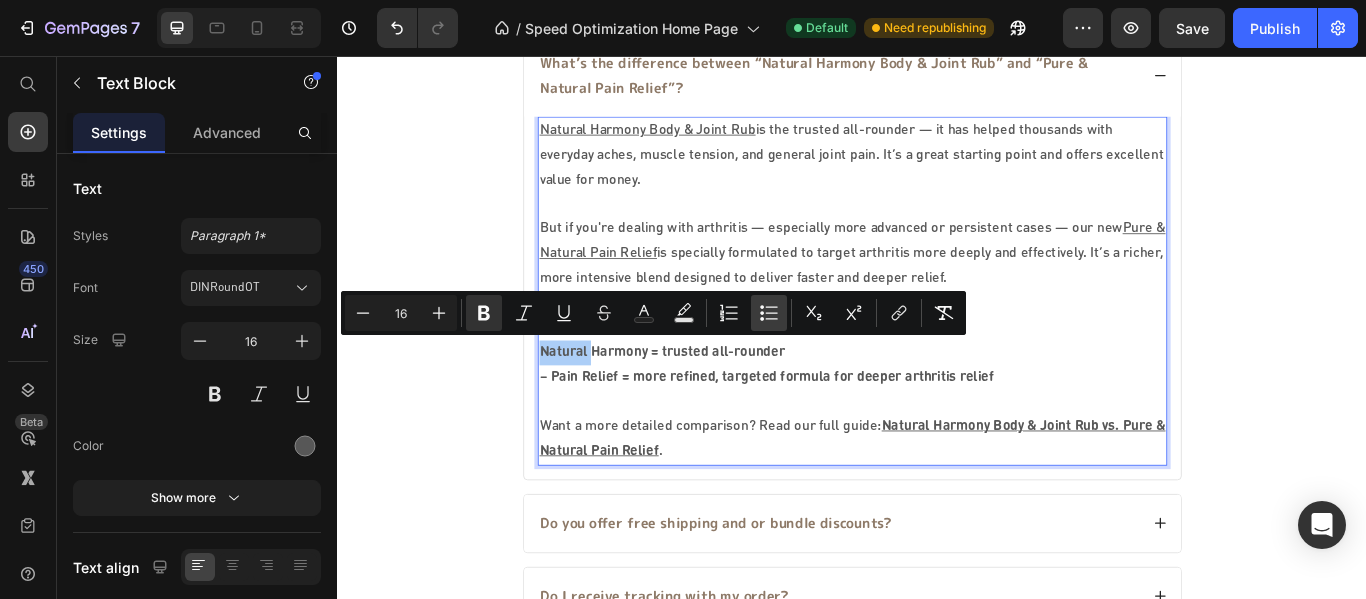 click 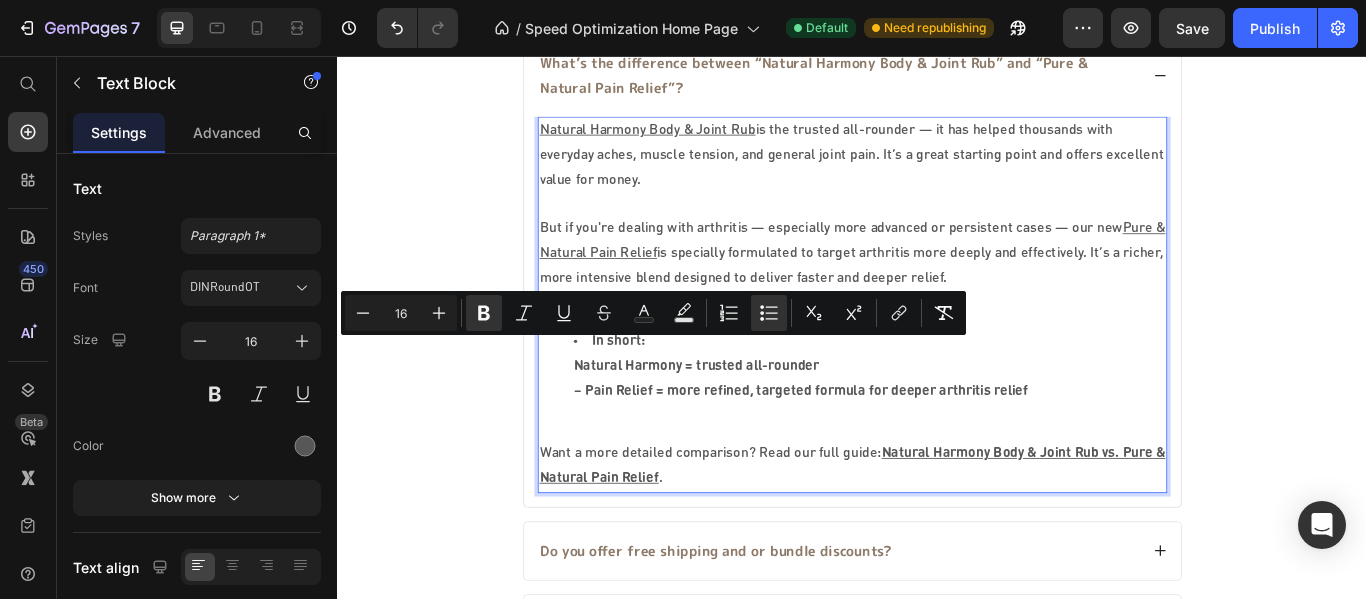 click on "In short: Natural Harmony = trusted all-rounder – Pain Relief = more refined, targeted formula for deeper arthritis relief" at bounding box center [957, 418] 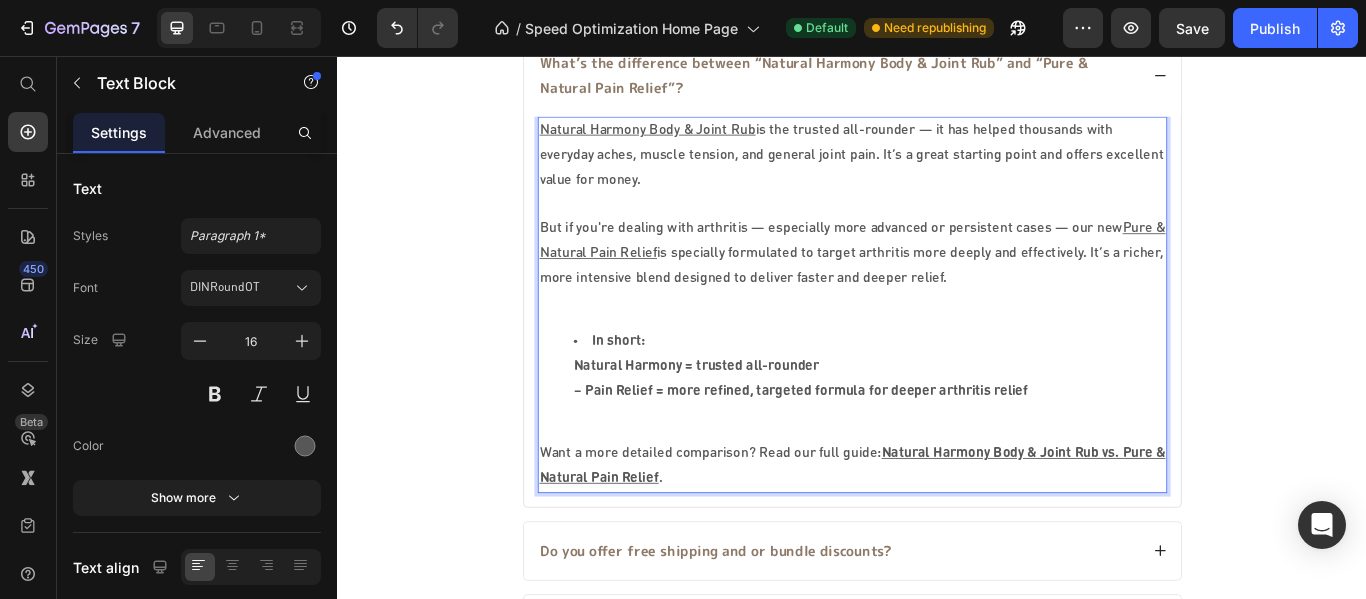 click on "In short:" at bounding box center [664, 389] 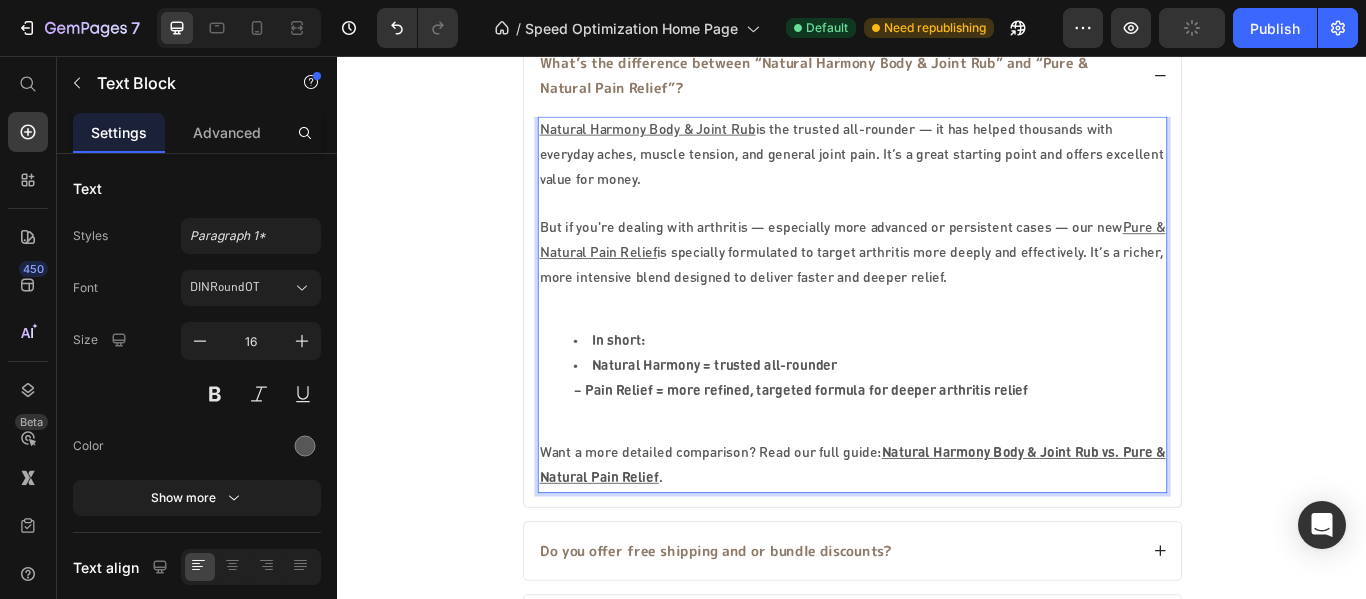 click on "In short:" at bounding box center [957, 389] 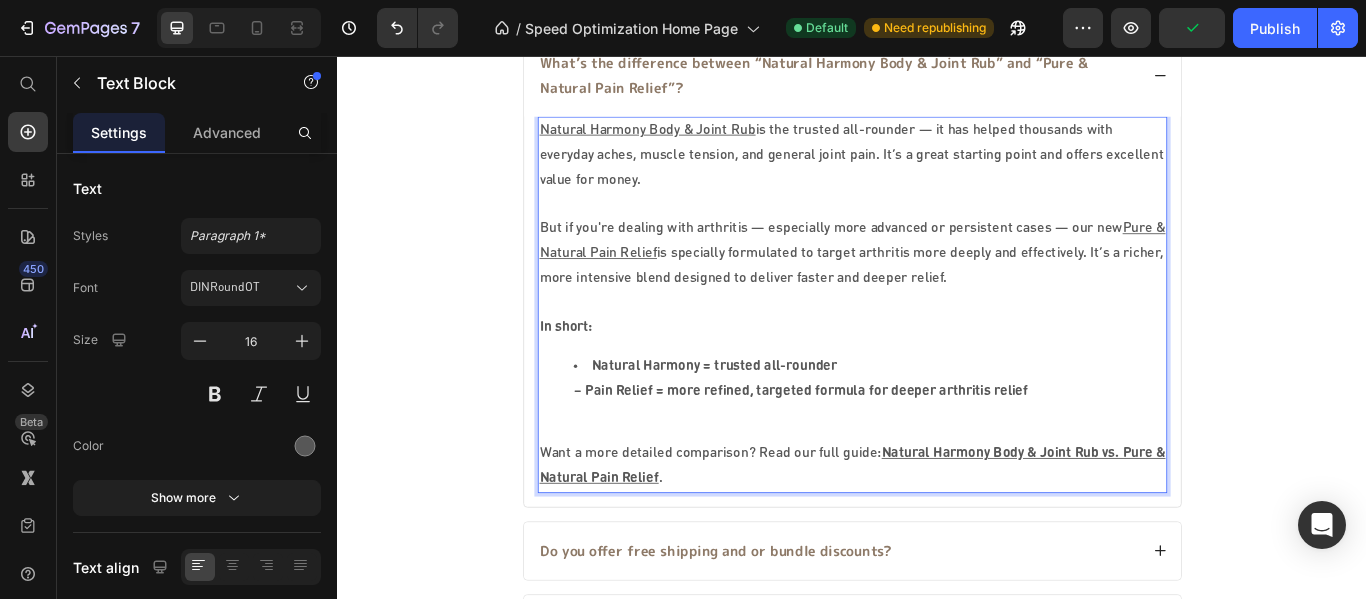 click on "Natural Harmony = trusted all-rounder" at bounding box center (776, 418) 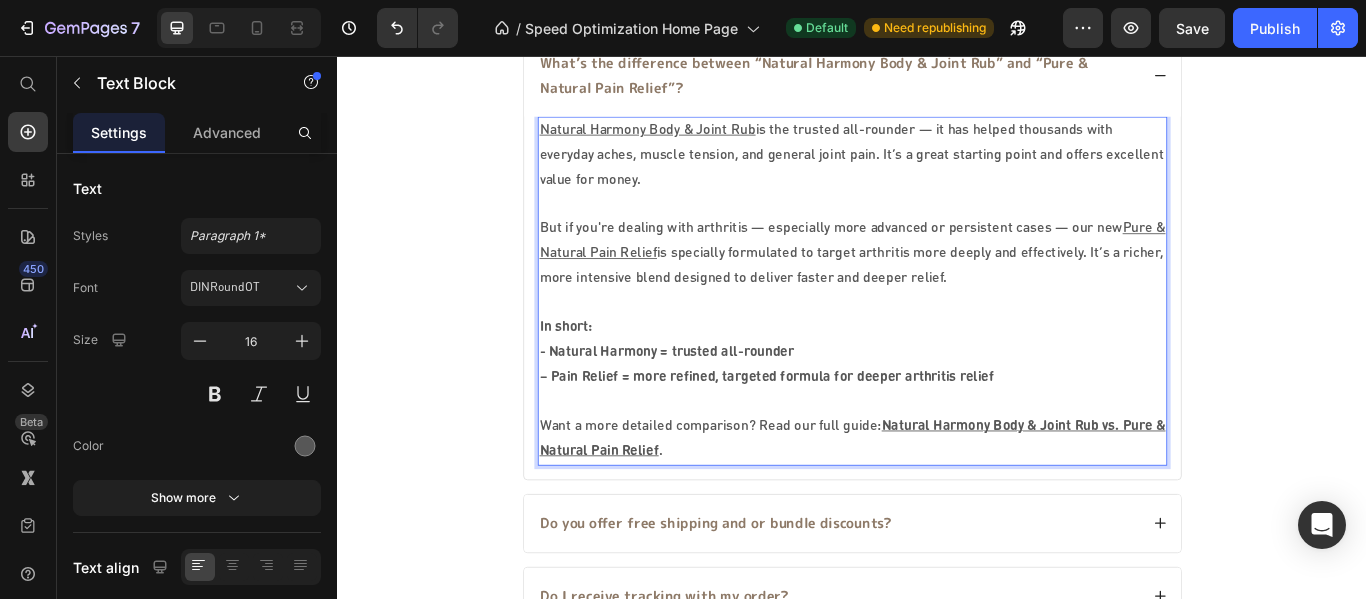 click on "– Pain Relief = more refined, targeted formula for deeper arthritis relief" at bounding box center (837, 431) 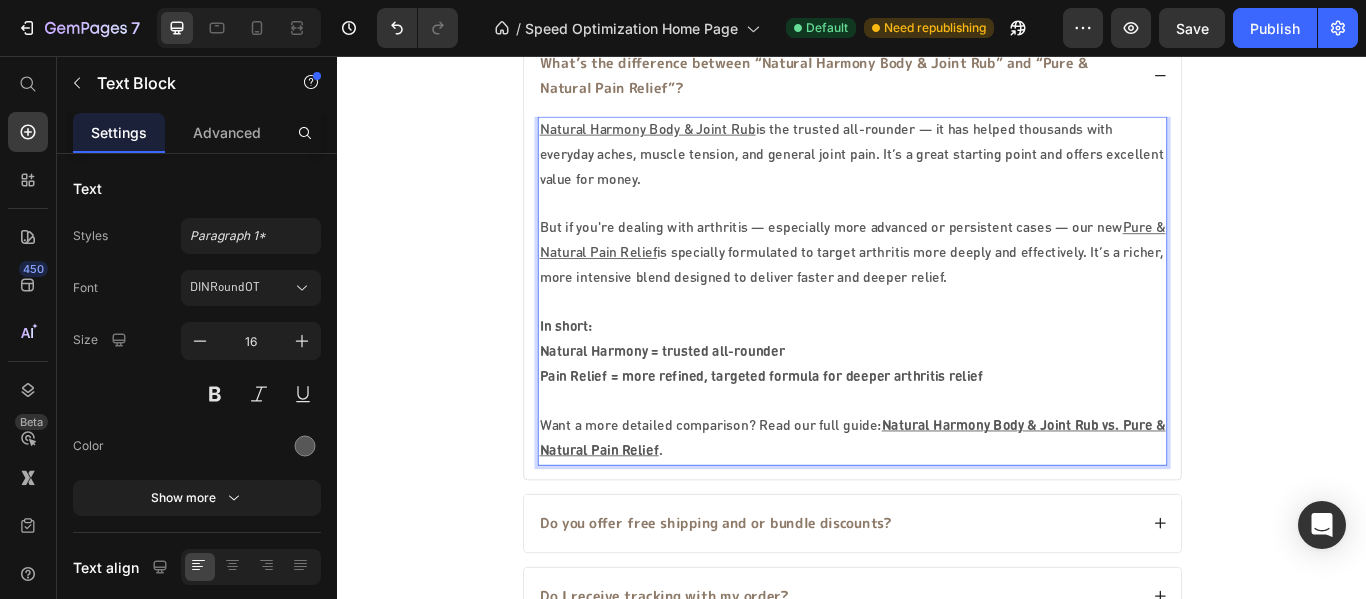 click on "Natural Harmony = trusted all-rounder Pain Relief = more refined, targeted formula for deeper arthritis relief" at bounding box center [937, 417] 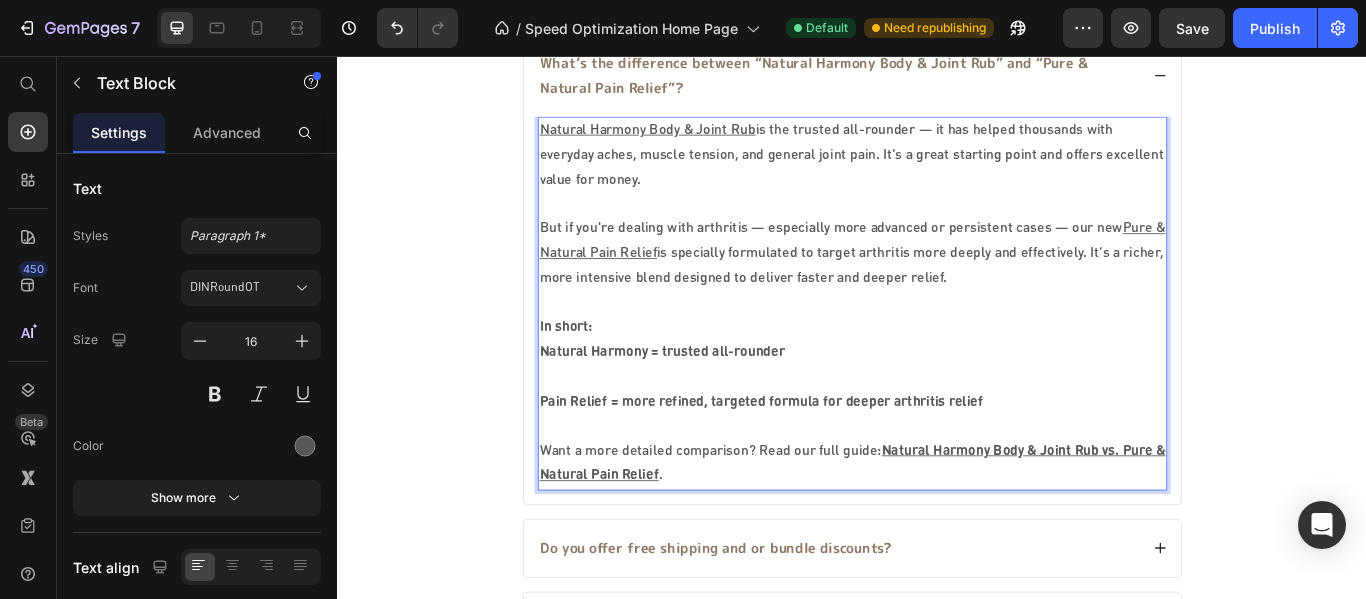 click on "In short:" at bounding box center [937, 373] 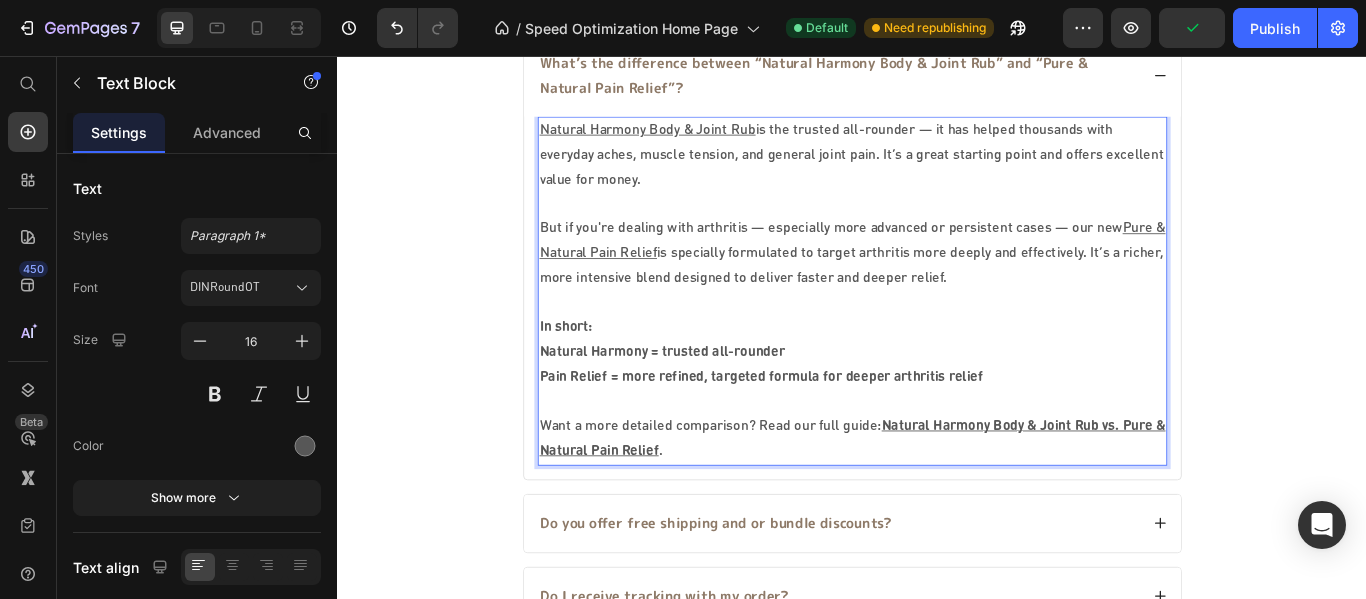 click on "Natural Harmony = trusted all-rounder" at bounding box center [715, 402] 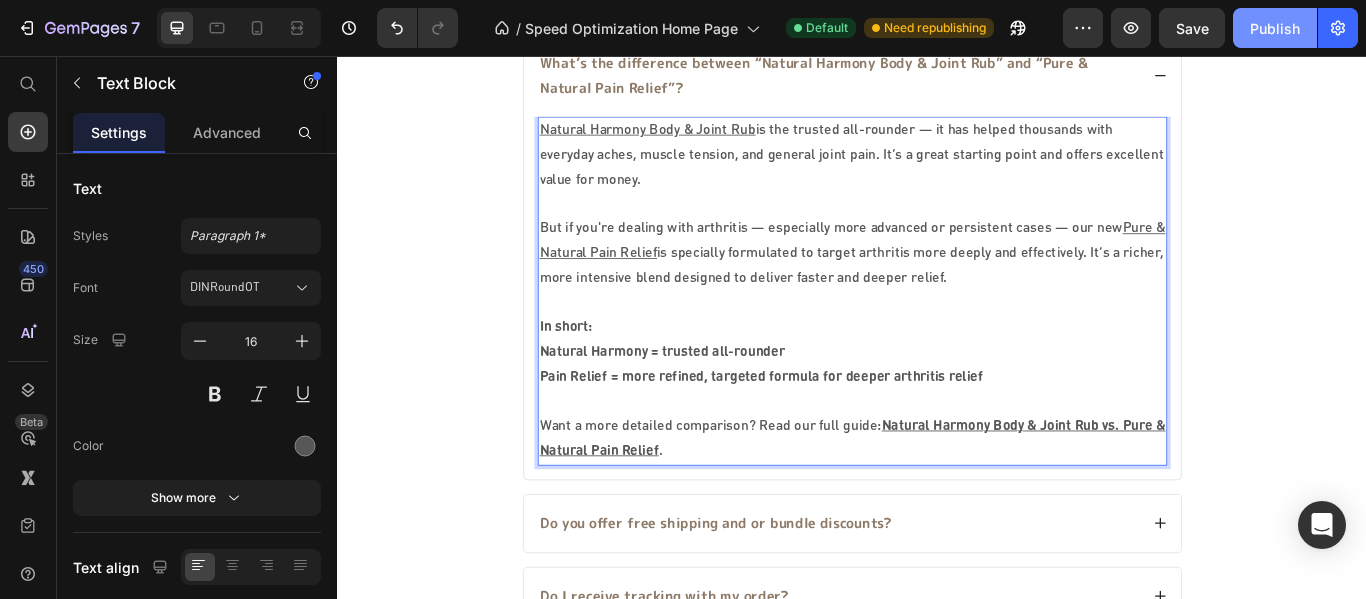 click on "Publish" at bounding box center (1275, 28) 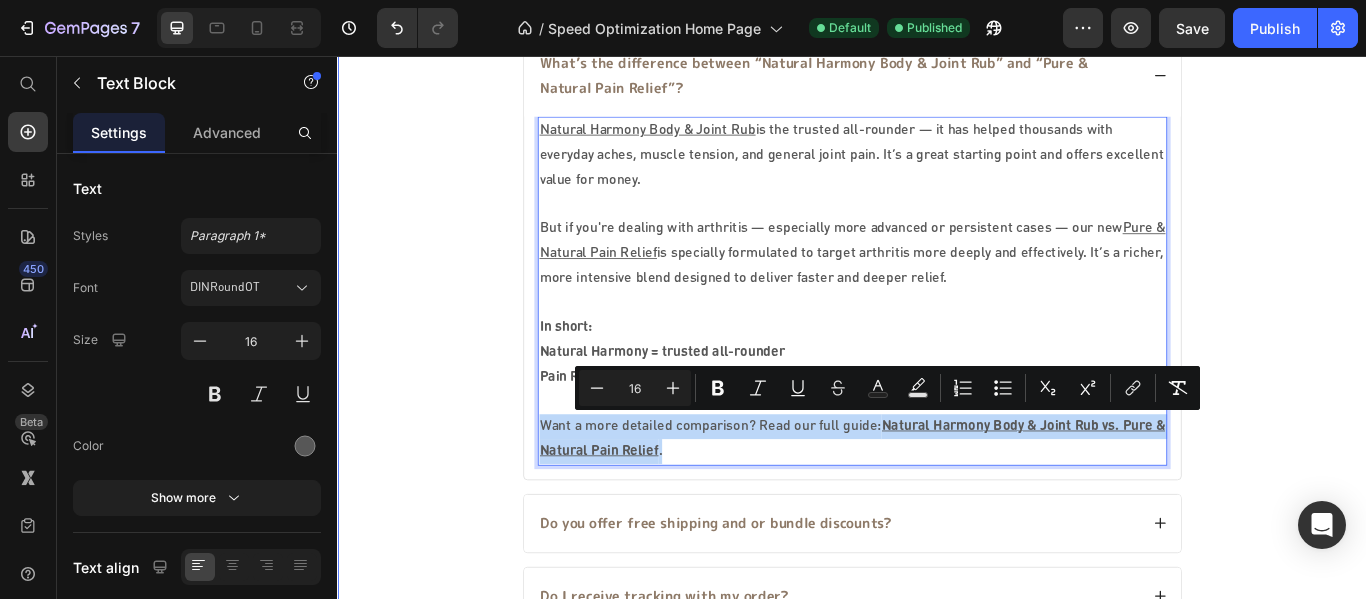 drag, startPoint x: 720, startPoint y: 510, endPoint x: 543, endPoint y: 468, distance: 181.91481 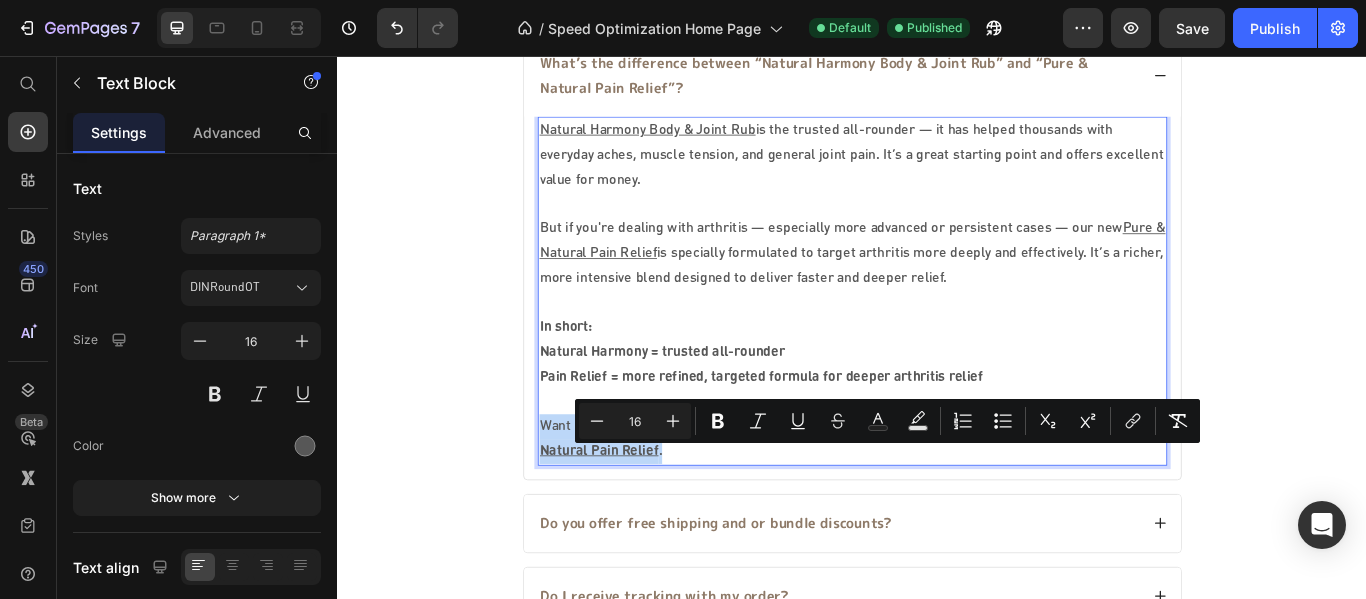 scroll, scrollTop: 6540, scrollLeft: 0, axis: vertical 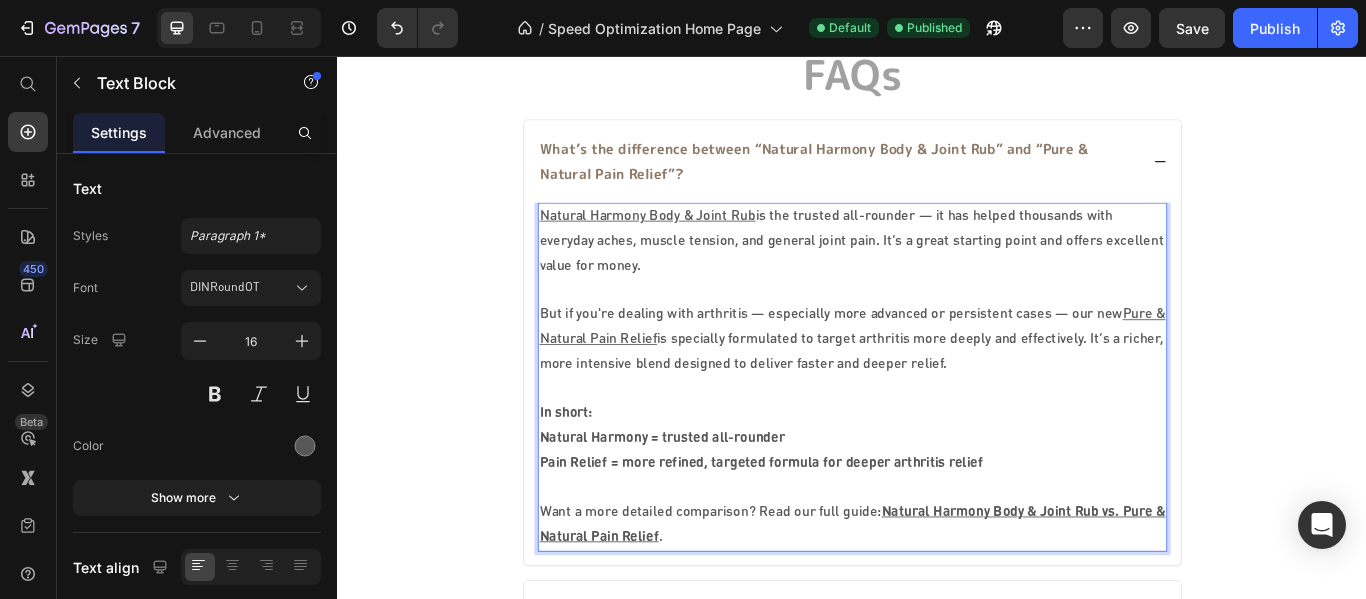 click on "Natural Harmony Body & Joint Rub  is the trusted all-rounder — it has helped thousands with everyday aches, muscle tension, and general joint pain. It’s a great starting point and offers excellent value for money." at bounding box center [937, 272] 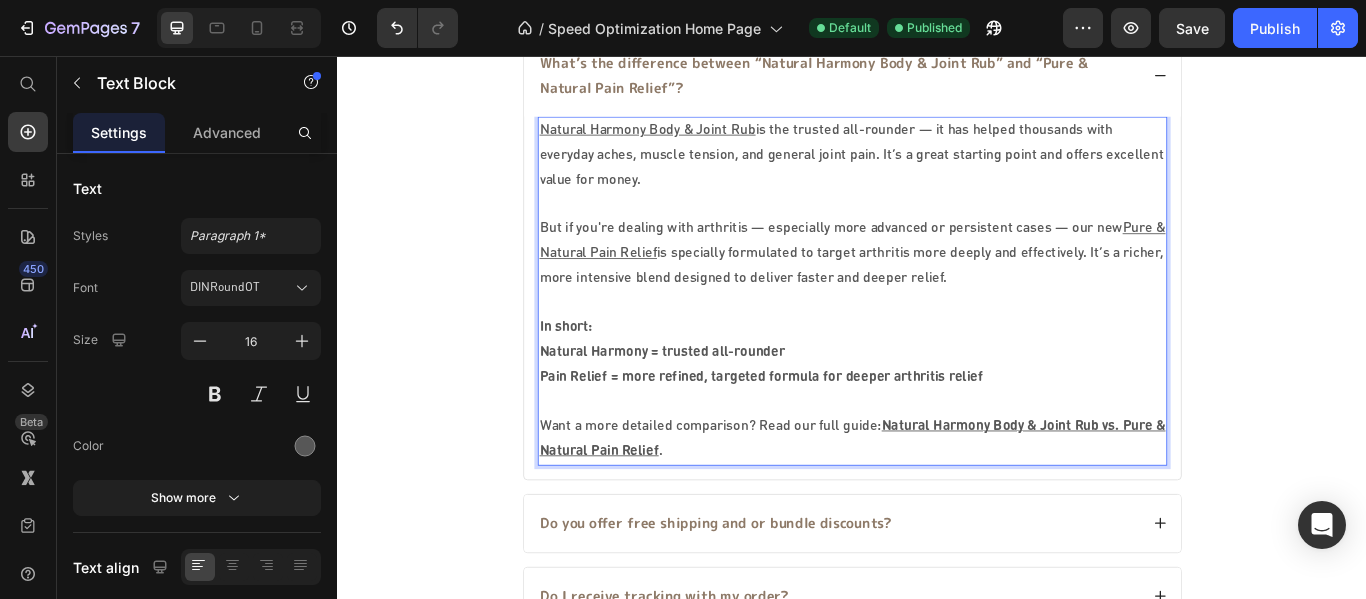scroll, scrollTop: 6540, scrollLeft: 0, axis: vertical 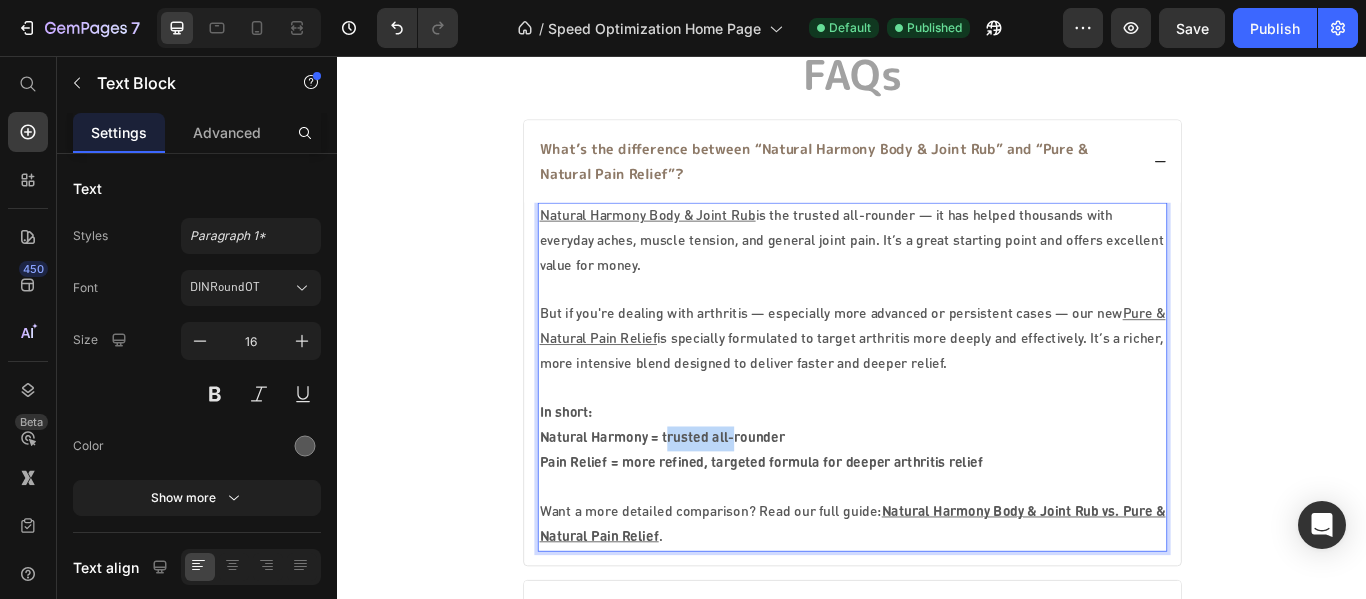 drag, startPoint x: 711, startPoint y: 496, endPoint x: 787, endPoint y: 496, distance: 76 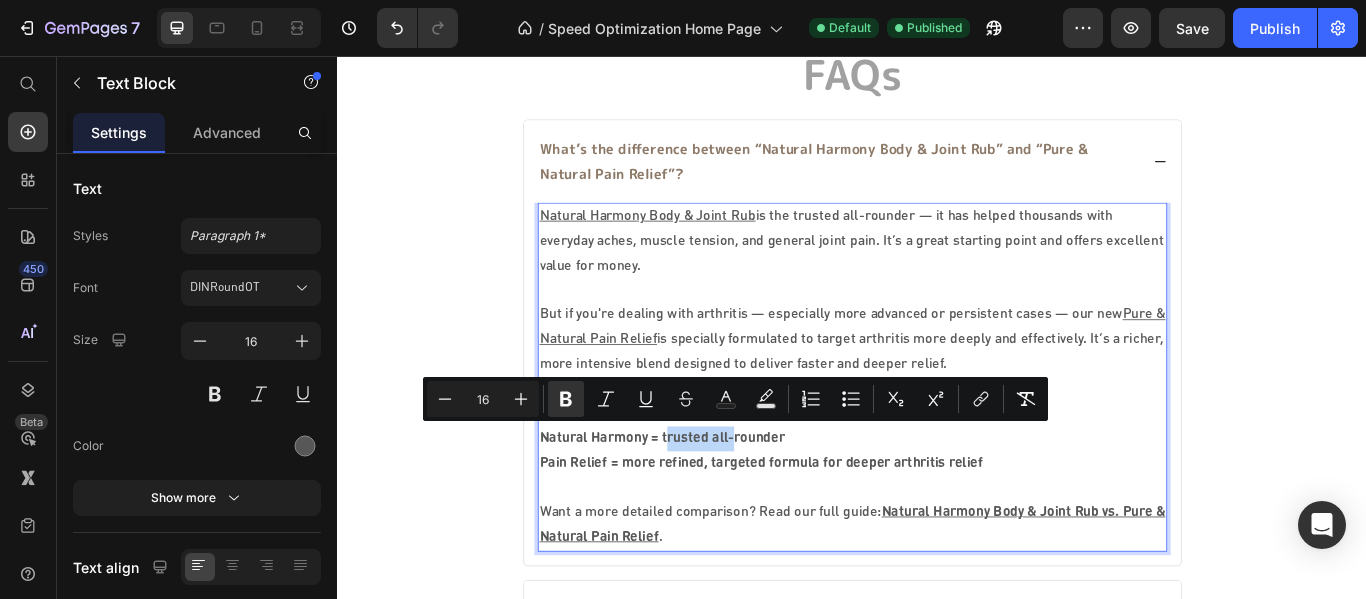 click on "Natural Harmony = trusted all-rounder" at bounding box center [715, 502] 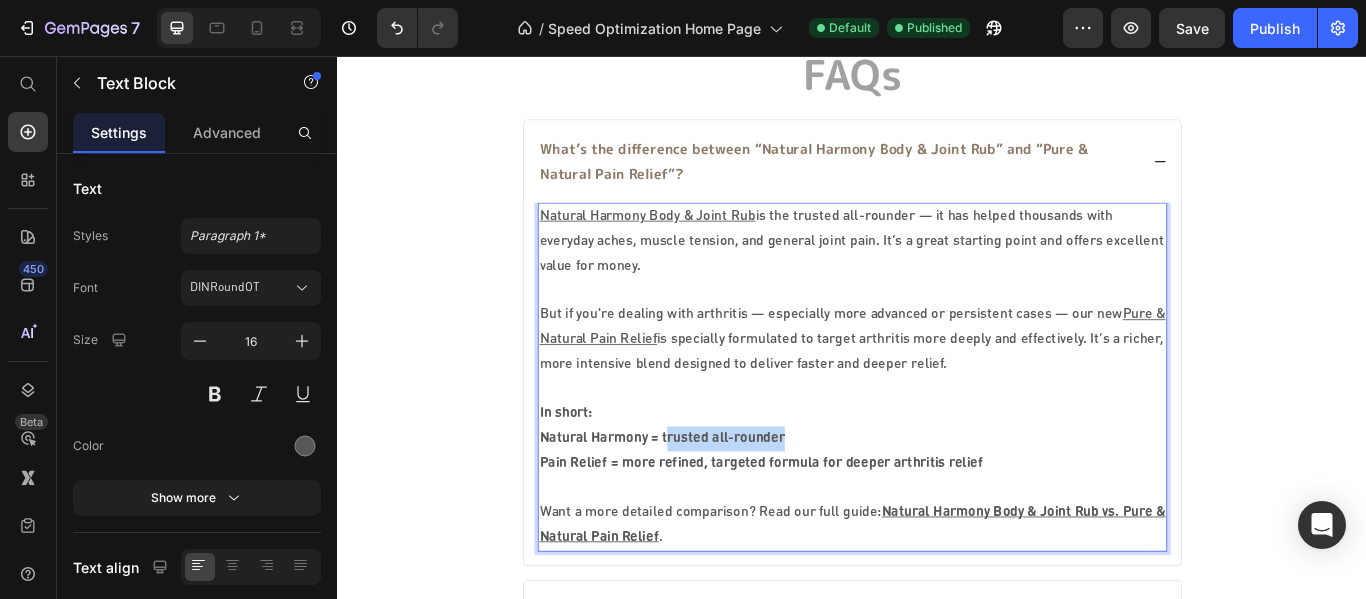 drag, startPoint x: 709, startPoint y: 496, endPoint x: 846, endPoint y: 496, distance: 137 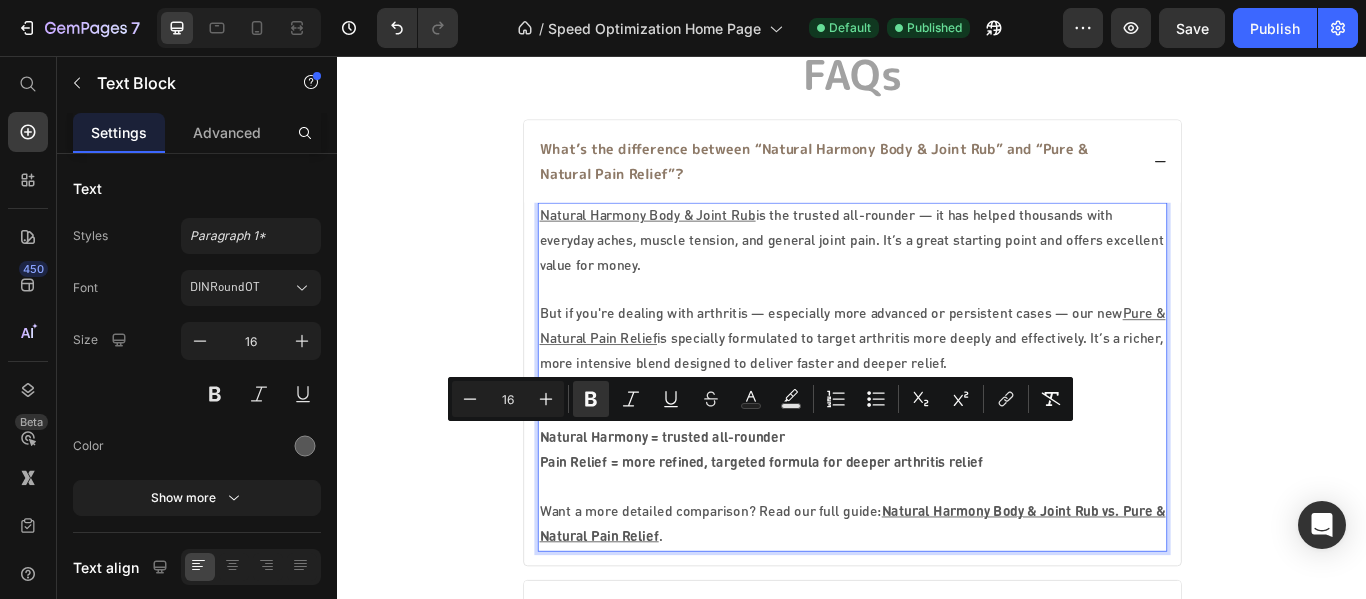click on "Natural Harmony = trusted all-rounder" at bounding box center (715, 502) 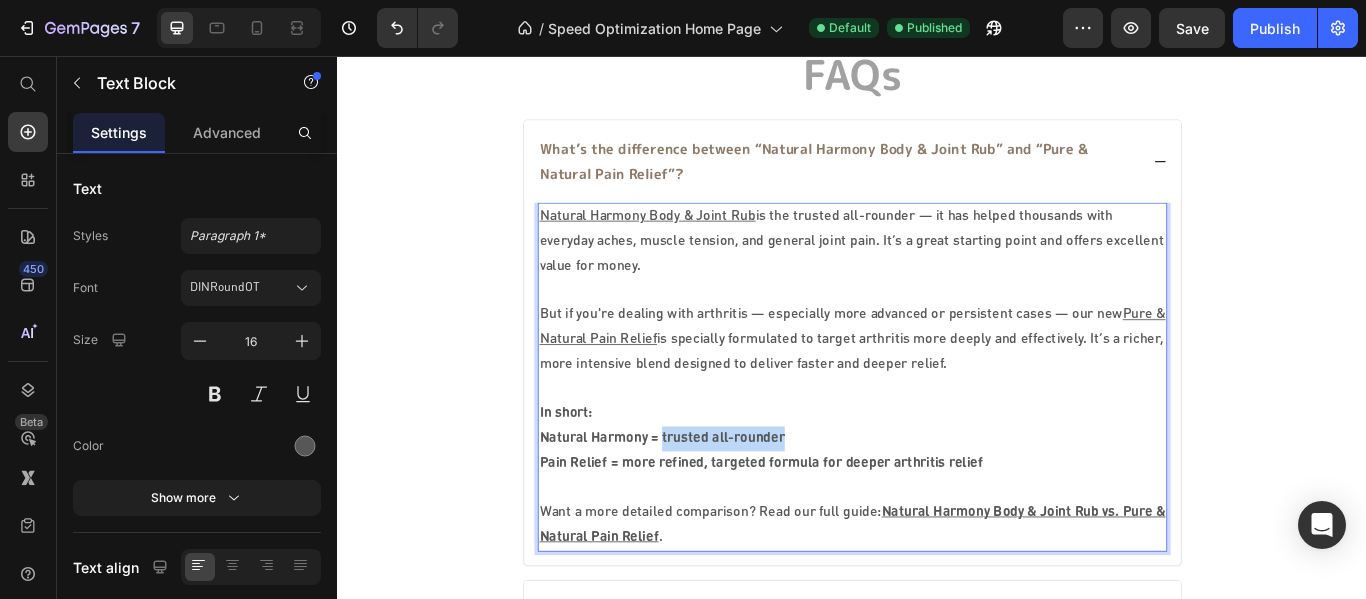 drag, startPoint x: 707, startPoint y: 494, endPoint x: 893, endPoint y: 501, distance: 186.13167 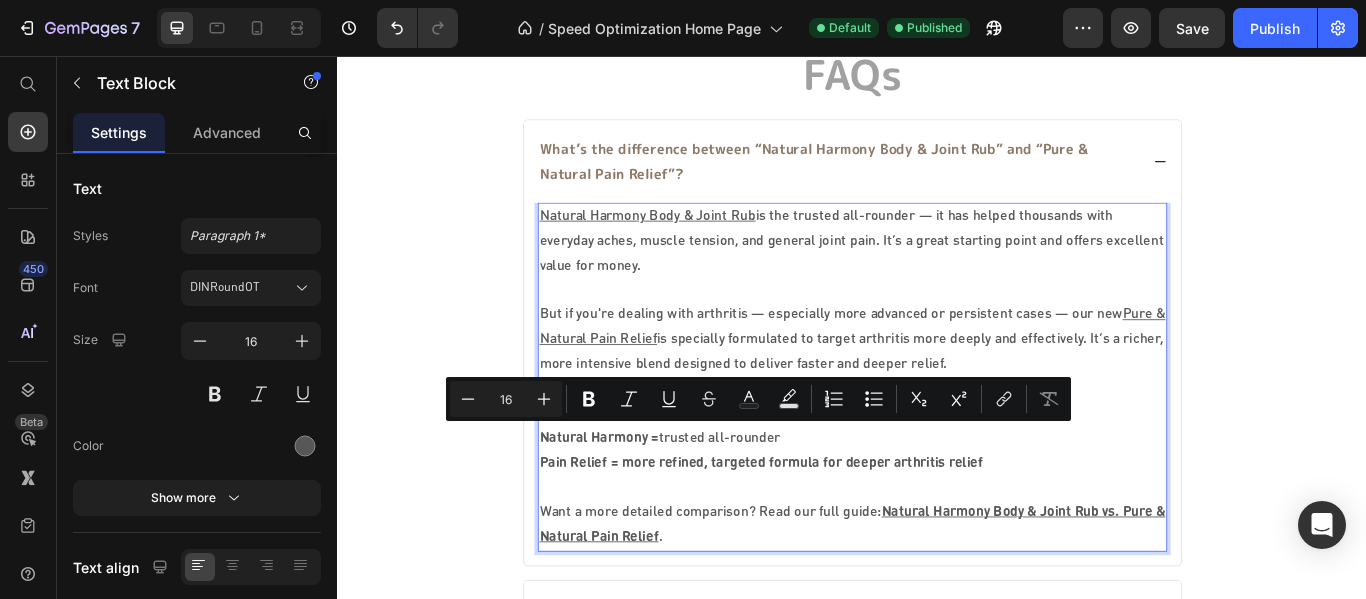click on "Pain Relief = more refined, targeted formula for deeper arthritis relief" at bounding box center (830, 531) 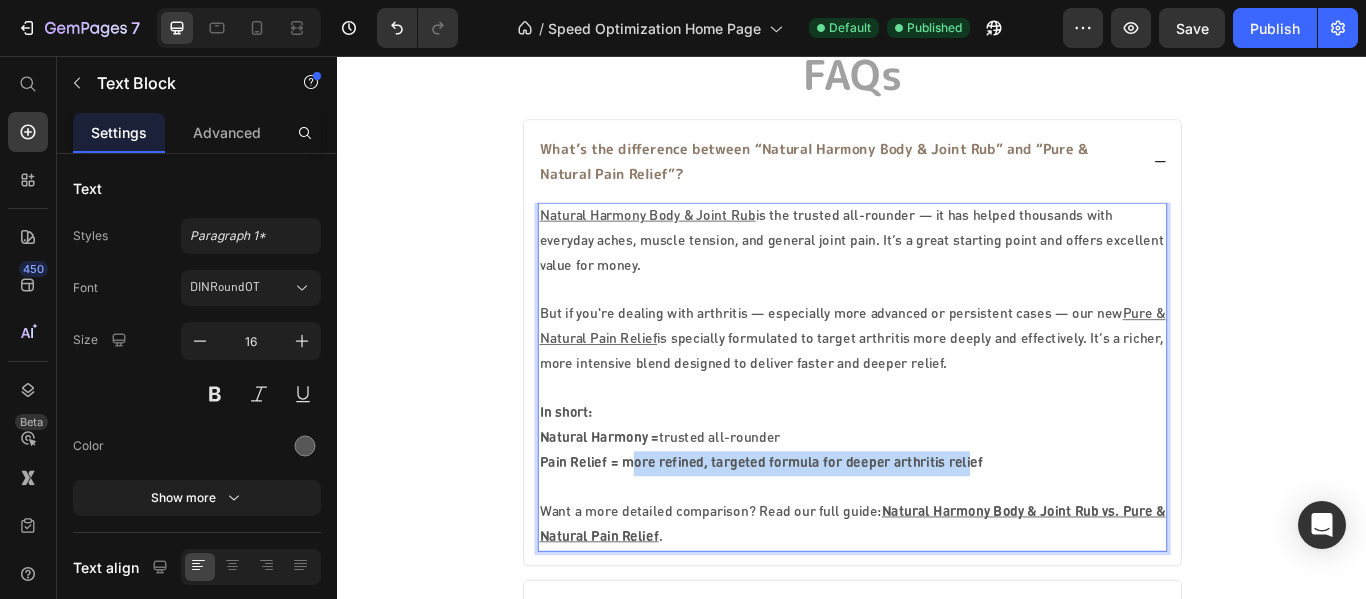 drag, startPoint x: 665, startPoint y: 523, endPoint x: 1061, endPoint y: 524, distance: 396.00125 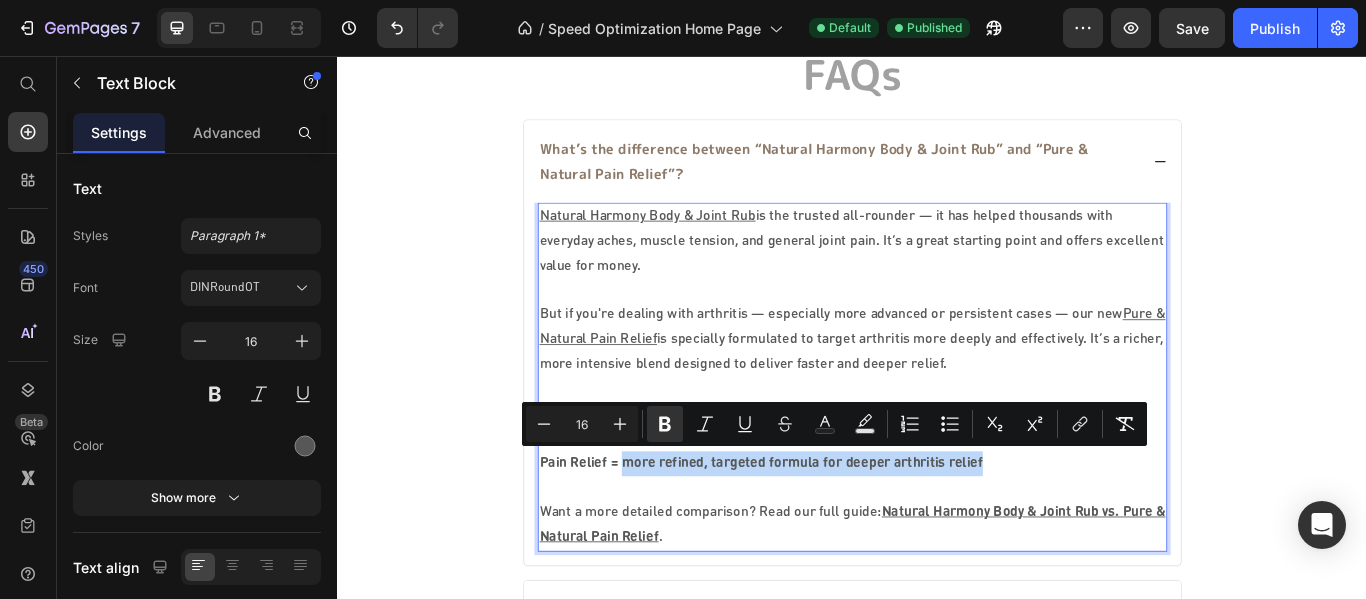 drag, startPoint x: 658, startPoint y: 521, endPoint x: 1102, endPoint y: 524, distance: 444.01013 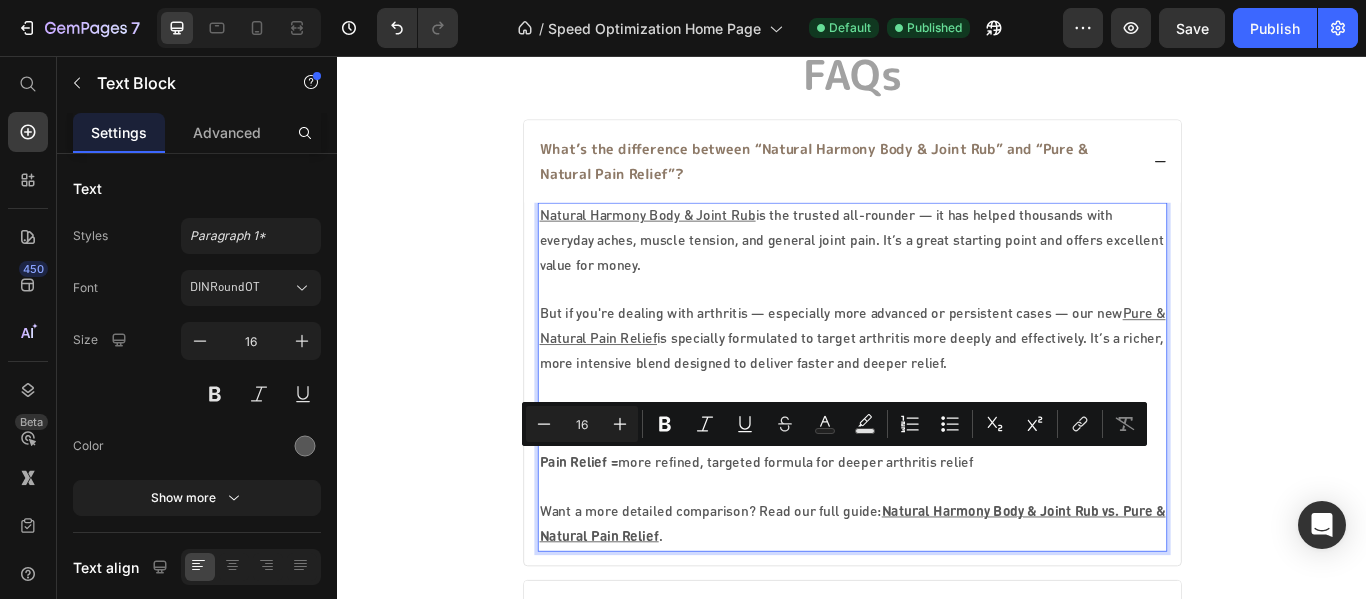 click on "Natural Harmony =  trusted all-rounder Pain Relief =  more refined, targeted formula for deeper arthritis relief" at bounding box center (937, 517) 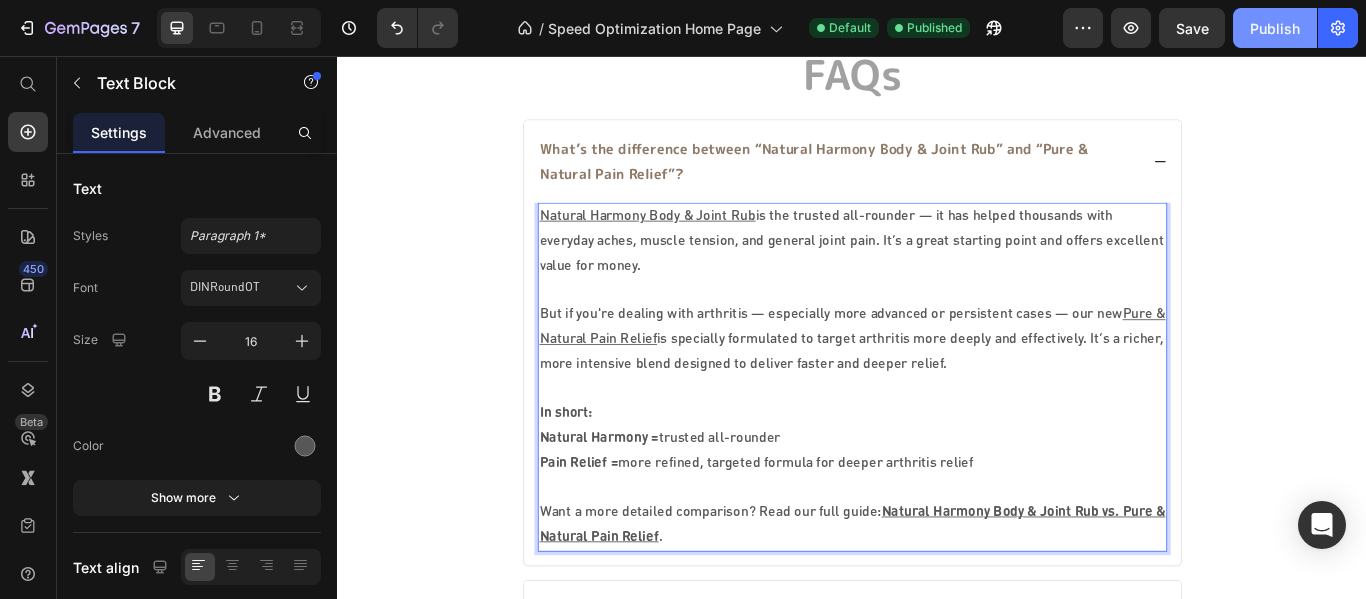 click on "Publish" at bounding box center [1275, 28] 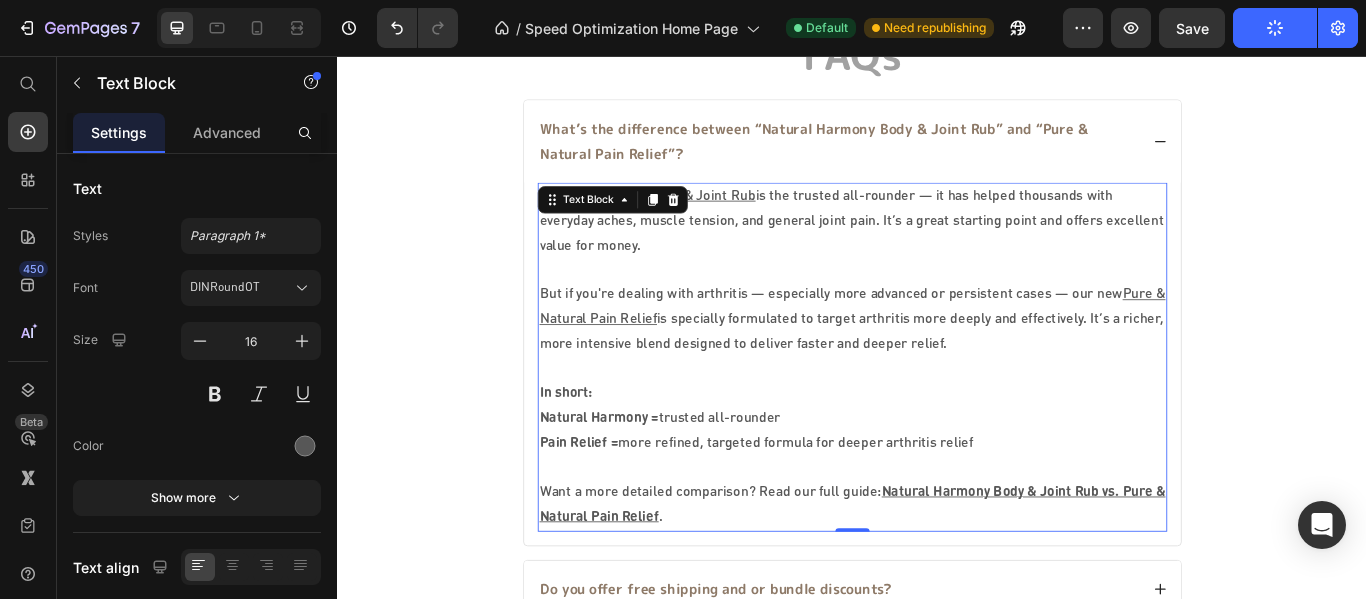 scroll, scrollTop: 6540, scrollLeft: 0, axis: vertical 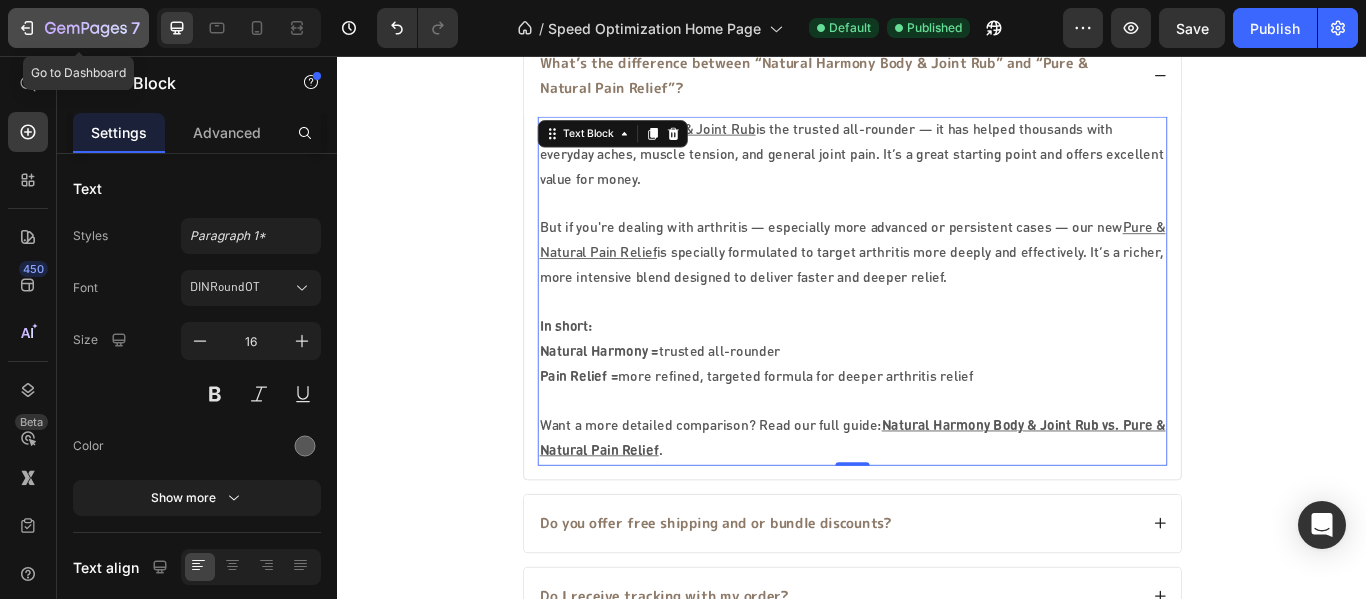 click 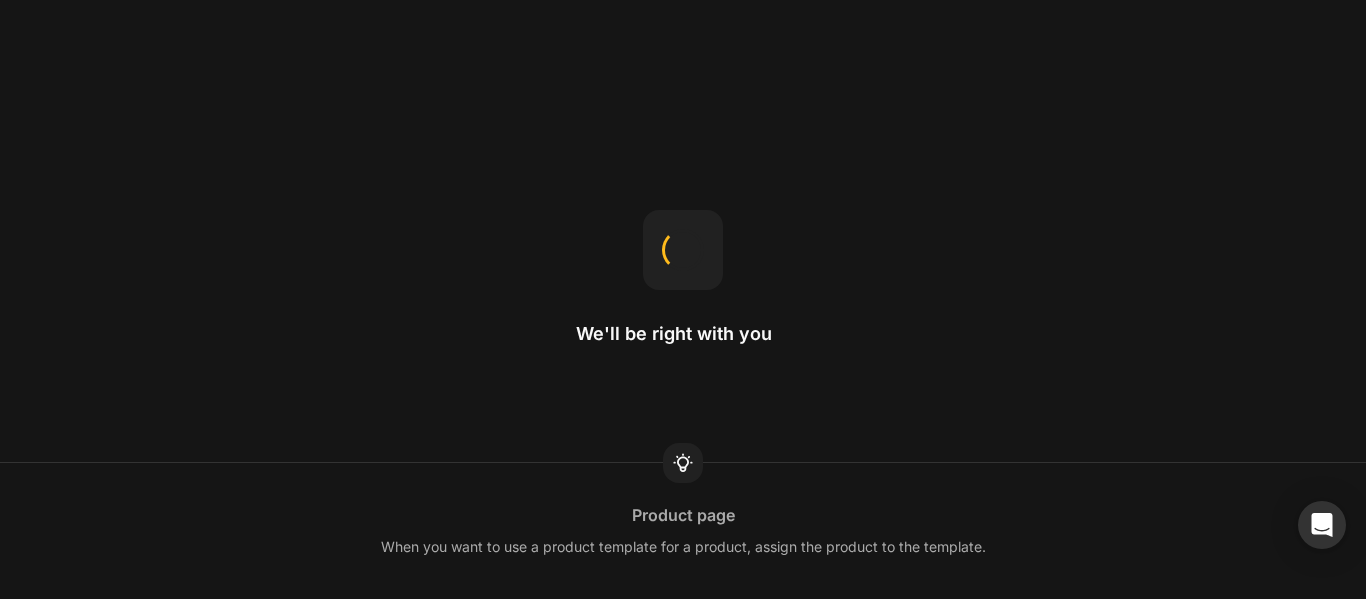 scroll, scrollTop: 0, scrollLeft: 0, axis: both 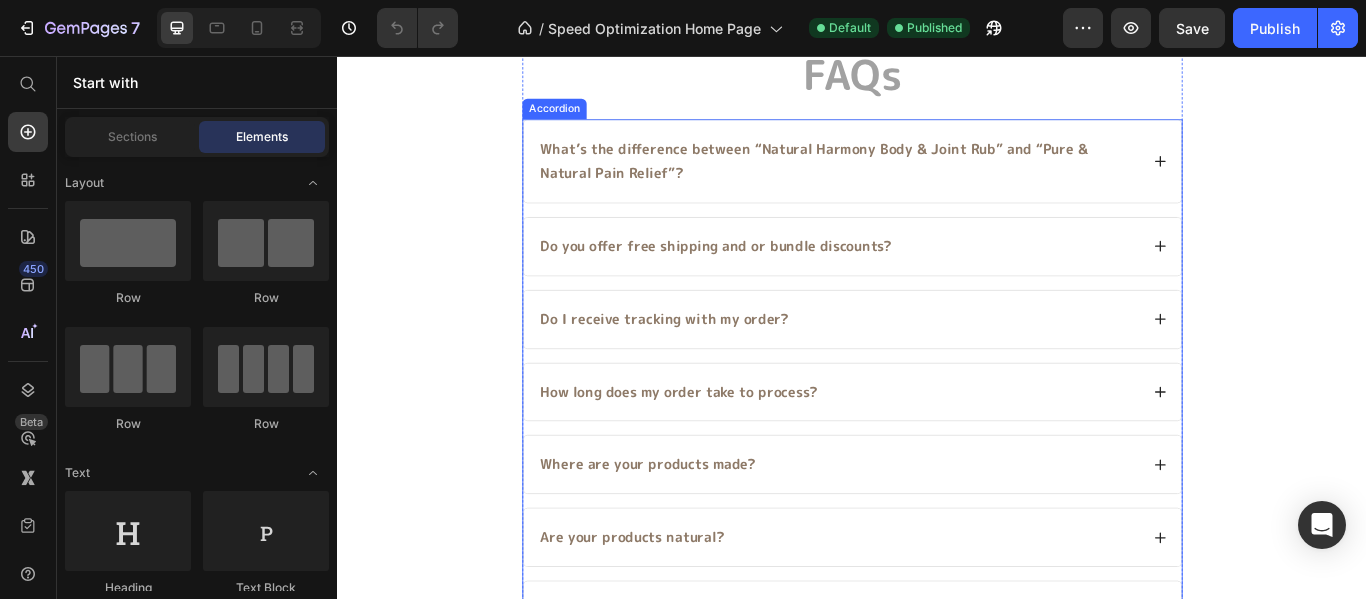 click 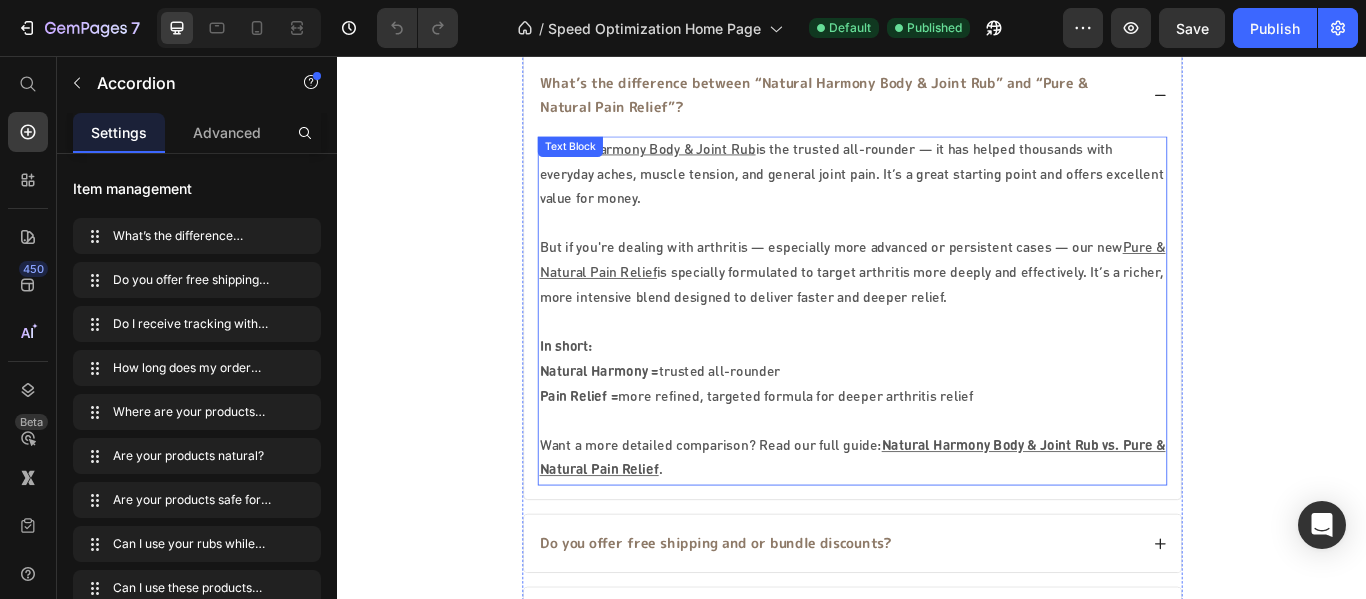 scroll, scrollTop: 6508, scrollLeft: 0, axis: vertical 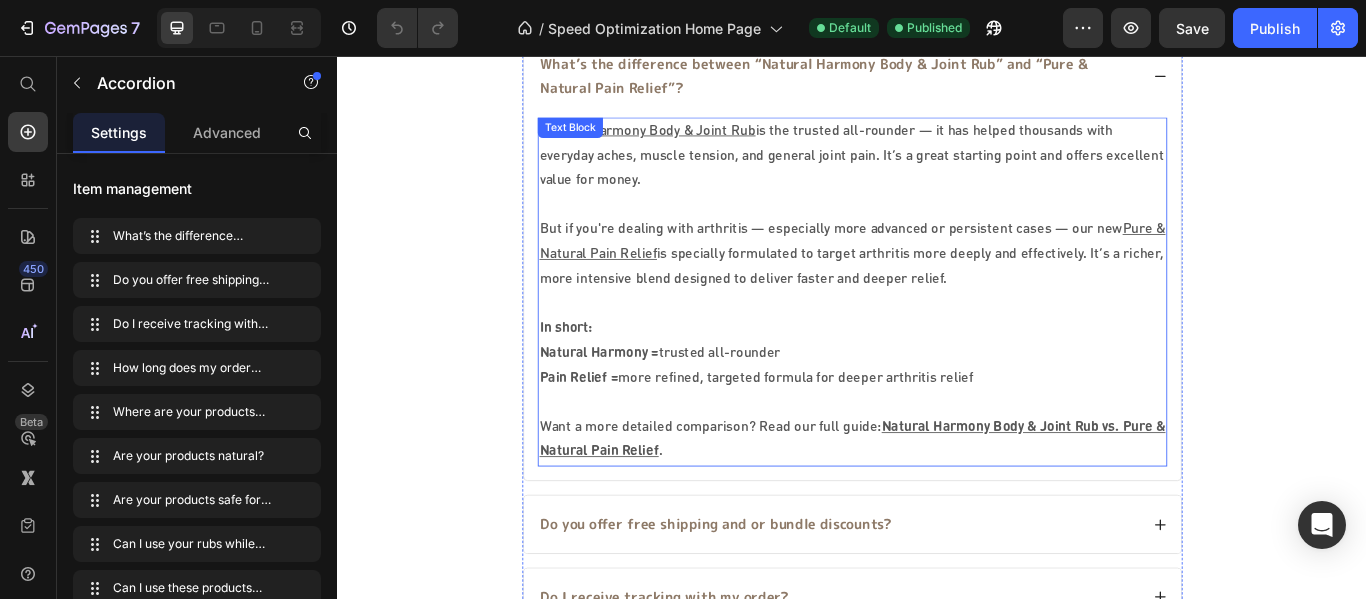 click on "Natural Harmony =  trusted all-rounder Pain Relief =  more refined, targeted formula for deeper arthritis relief" at bounding box center [937, 417] 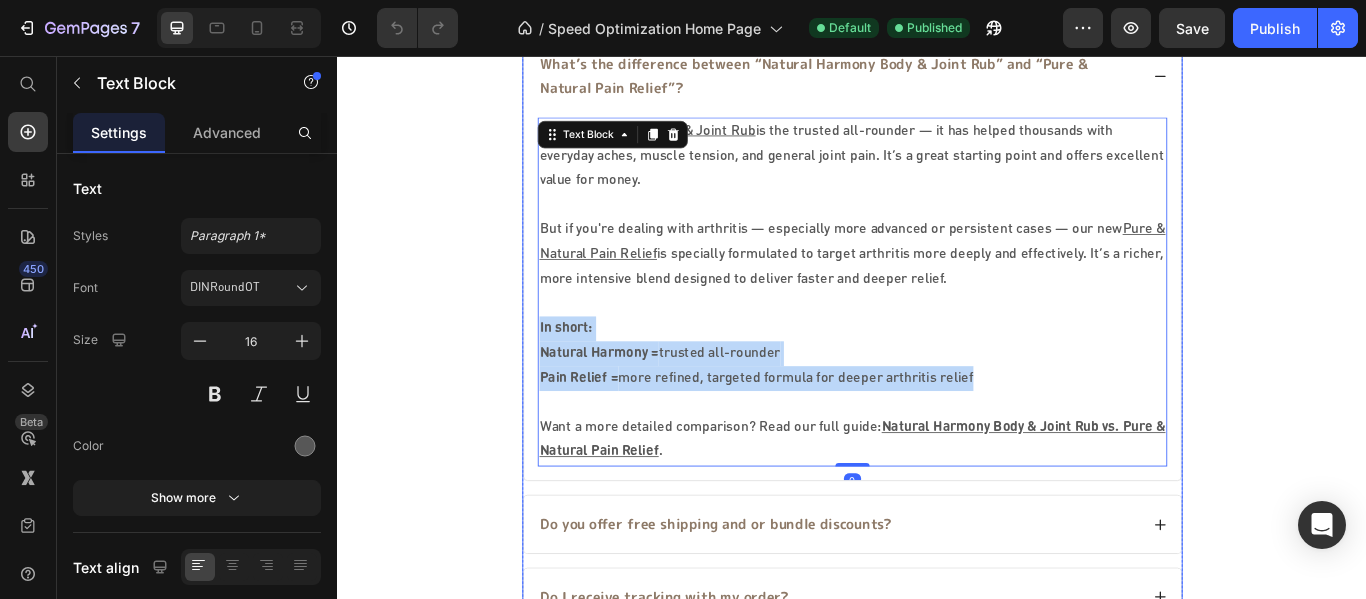 drag, startPoint x: 1079, startPoint y: 422, endPoint x: 553, endPoint y: 369, distance: 528.6634 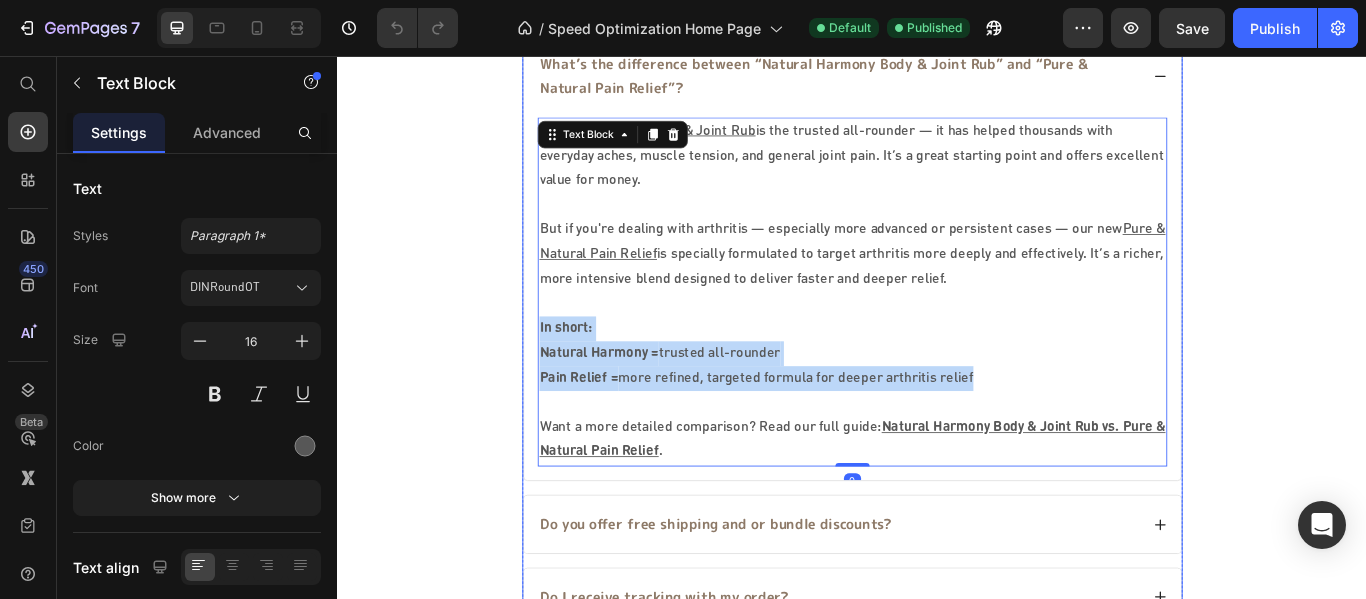 click on "Natural Harmony Body & Joint Rub  is the trusted all-rounder — it has helped thousands with everyday aches, muscle tension, and general joint pain. It’s a great starting point and offers excellent value for money. But if you're dealing with arthritis — especially more advanced or persistent cases — our new  Pure & Natural Pain Relief  is specially formulated to target arthritis more deeply and effectively. It’s a richer, more intensive blend designed to deliver faster and deeper relief. In short: Natural Harmony =  trusted all-rounder Pain Relief =  more refined, targeted formula for deeper arthritis relief Want a more detailed comparison? Read our full guide:  Natural Harmony Body & Joint Rub vs. Pure & Natural Pain Relief . Text Block   0" at bounding box center [937, 338] 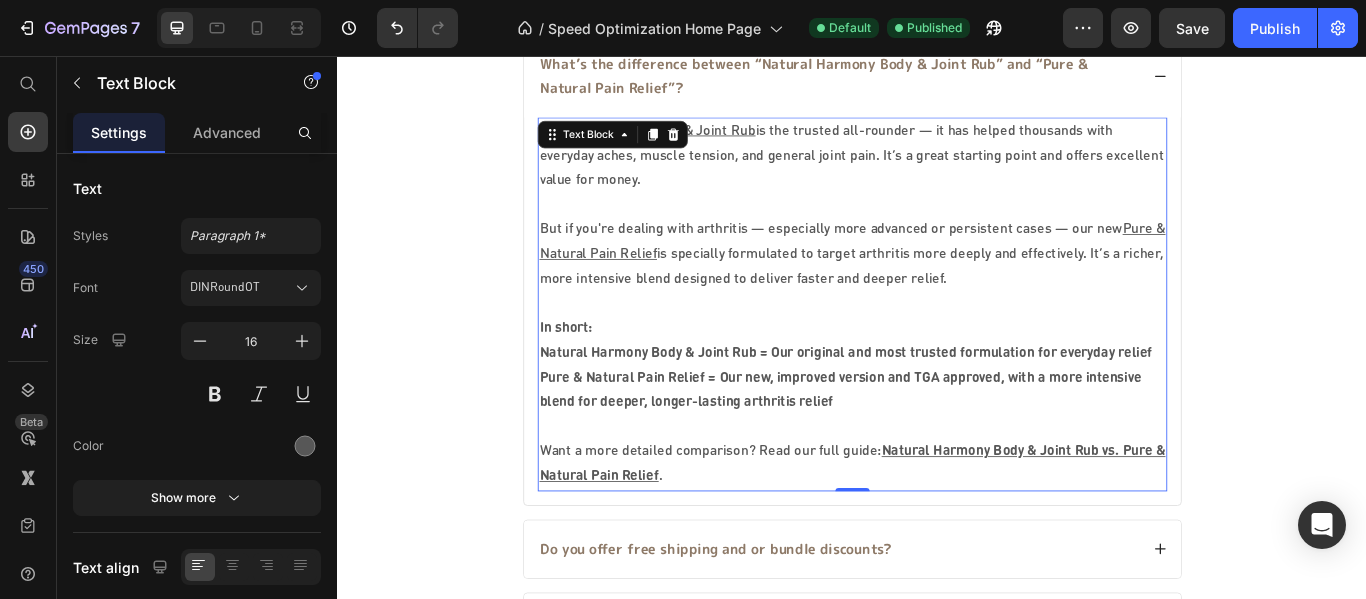 click on "In short:" at bounding box center [937, 373] 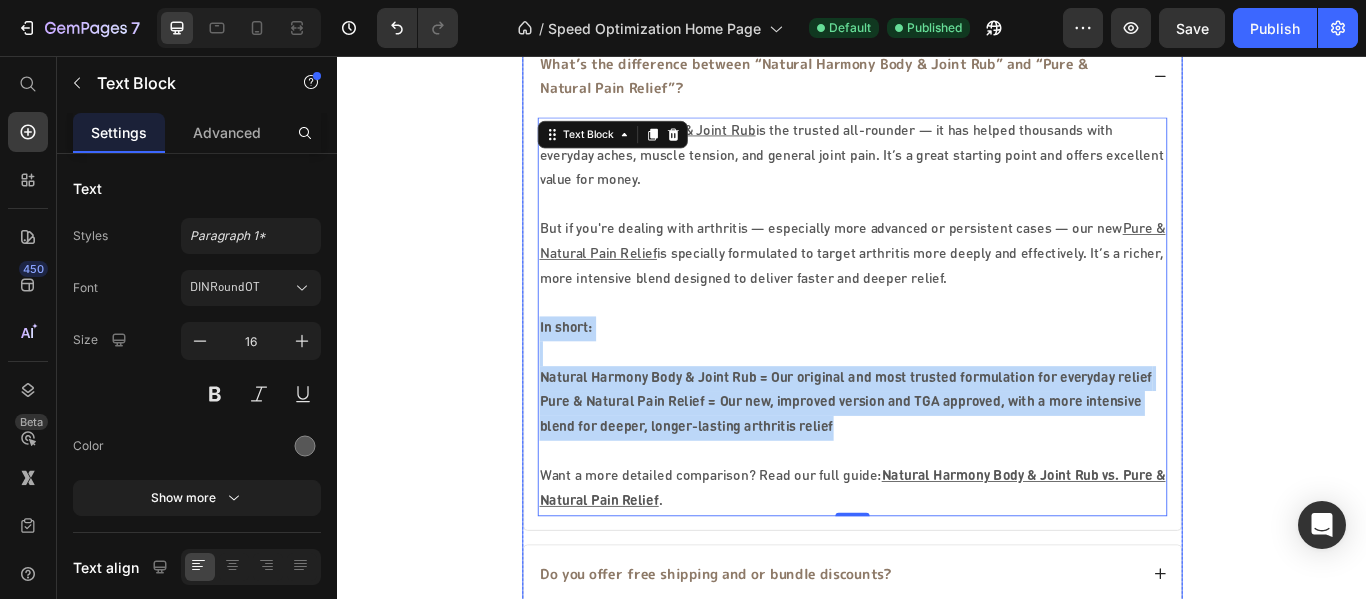 drag, startPoint x: 948, startPoint y: 478, endPoint x: 552, endPoint y: 368, distance: 410.99393 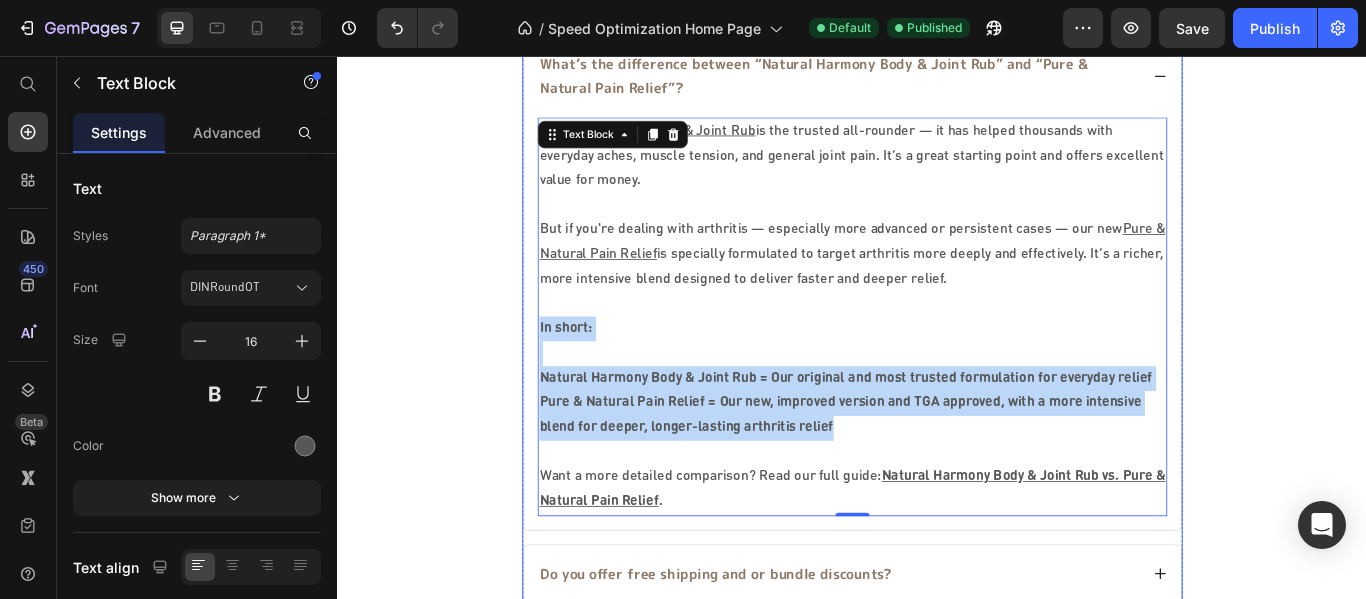 click on "Natural Harmony Body & Joint Rub  is the trusted all-rounder — it has helped thousands with everyday aches, muscle tension, and general joint pain. It’s a great starting point and offers excellent value for money. But if you're dealing with arthritis — especially more advanced or persistent cases — our new  Pure & Natural Pain Relief  is specially formulated to target arthritis more deeply and effectively. It’s a richer, more intensive blend designed to deliver faster and deeper relief. In short: Natural Harmony Body & Joint Rub = Our original and most trusted formulation for everyday relief Pure & Natural Pain Relief = Our new, improved version and TGA approved, with a more intensive blend for deeper, longer-lasting arthritis relief Want a more detailed comparison? Read our full guide:  Natural Harmony Body & Joint Rub vs. Pure & Natural Pain Relief . Text Block   0" at bounding box center [937, 367] 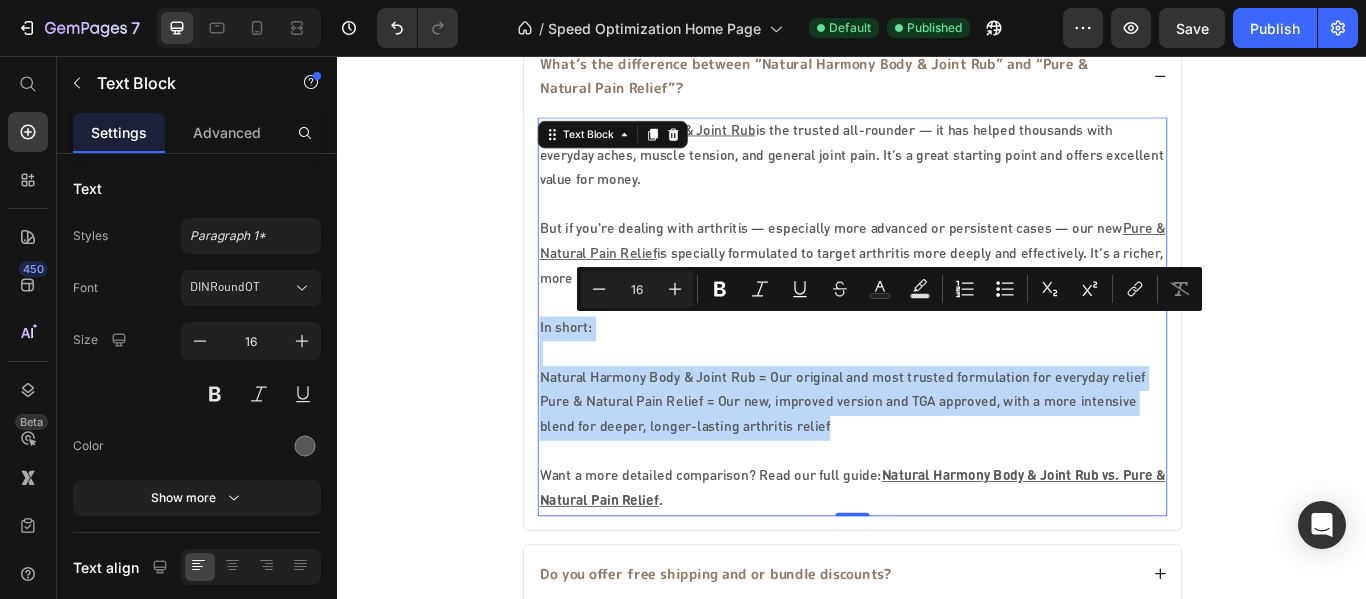 click on "Natural Harmony Body & Joint Rub = Our original and most trusted formulation for everyday relief Pure & Natural Pain Relief = Our new, improved version and TGA approved, with a more intensive blend for deeper, longer-lasting arthritis relief" at bounding box center (937, 460) 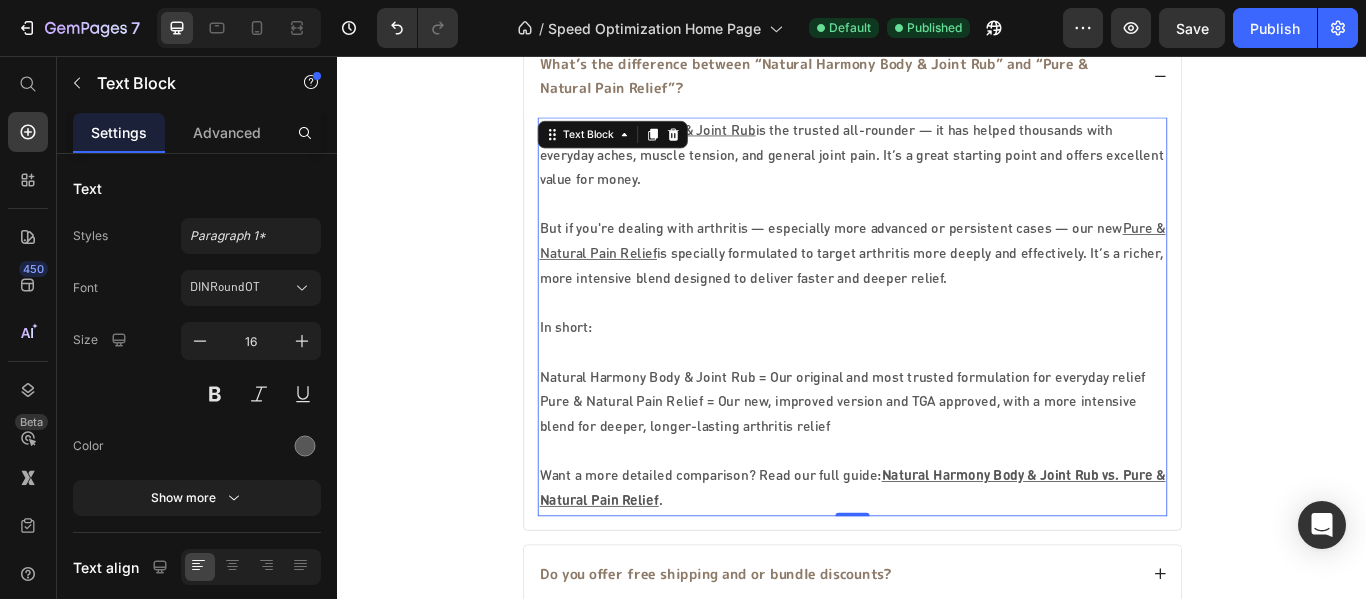 click on "Natural Harmony Body & Joint Rub = Our original and most trusted formulation for everyday relief Pure & Natural Pain Relief = Our new, improved version and TGA approved, with a more intensive blend for deeper, longer-lasting arthritis relief" at bounding box center (937, 460) 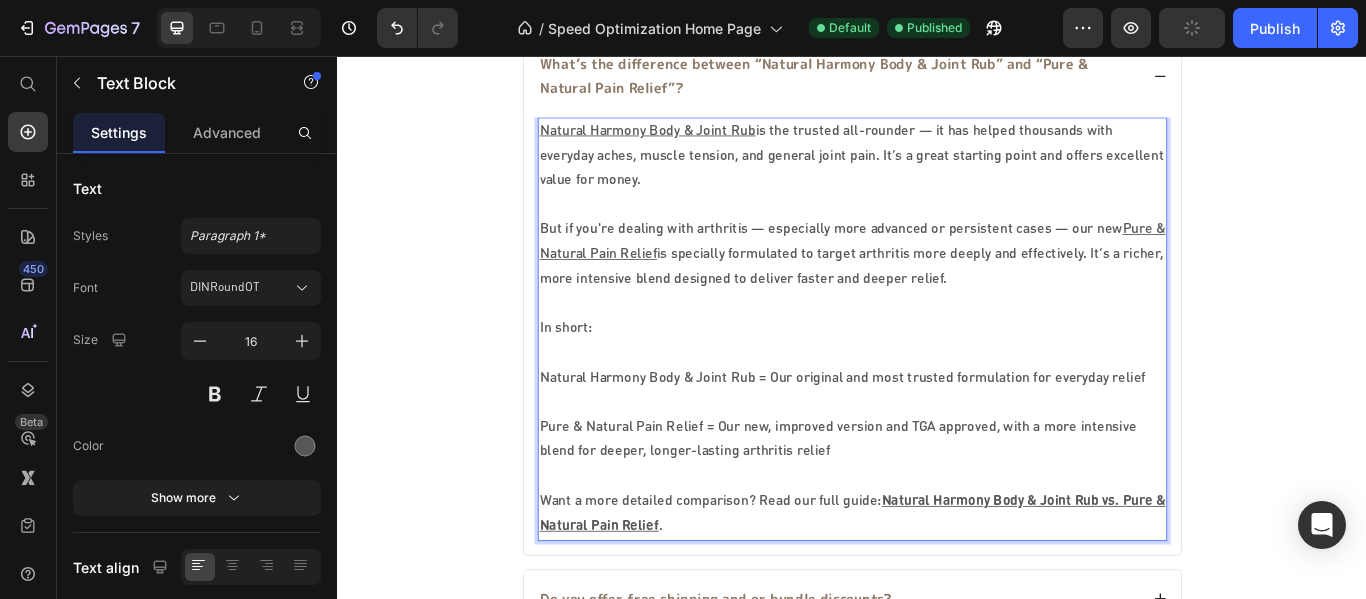 scroll, scrollTop: 6608, scrollLeft: 0, axis: vertical 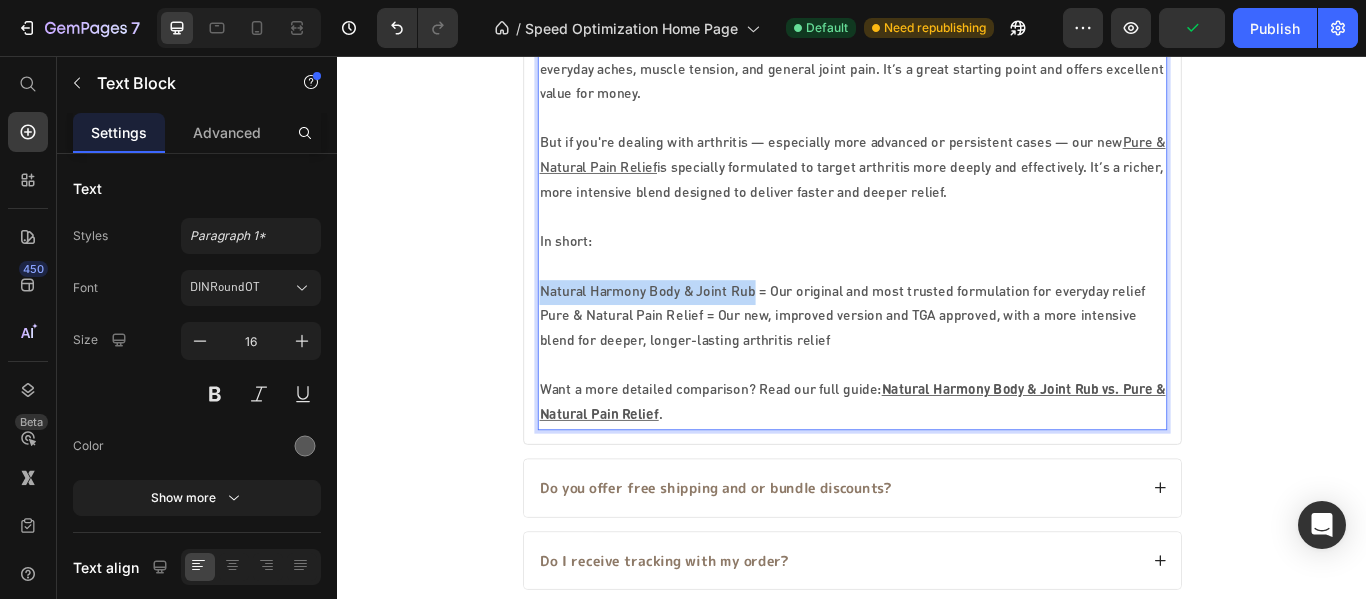 drag, startPoint x: 815, startPoint y: 325, endPoint x: 558, endPoint y: 324, distance: 257.00195 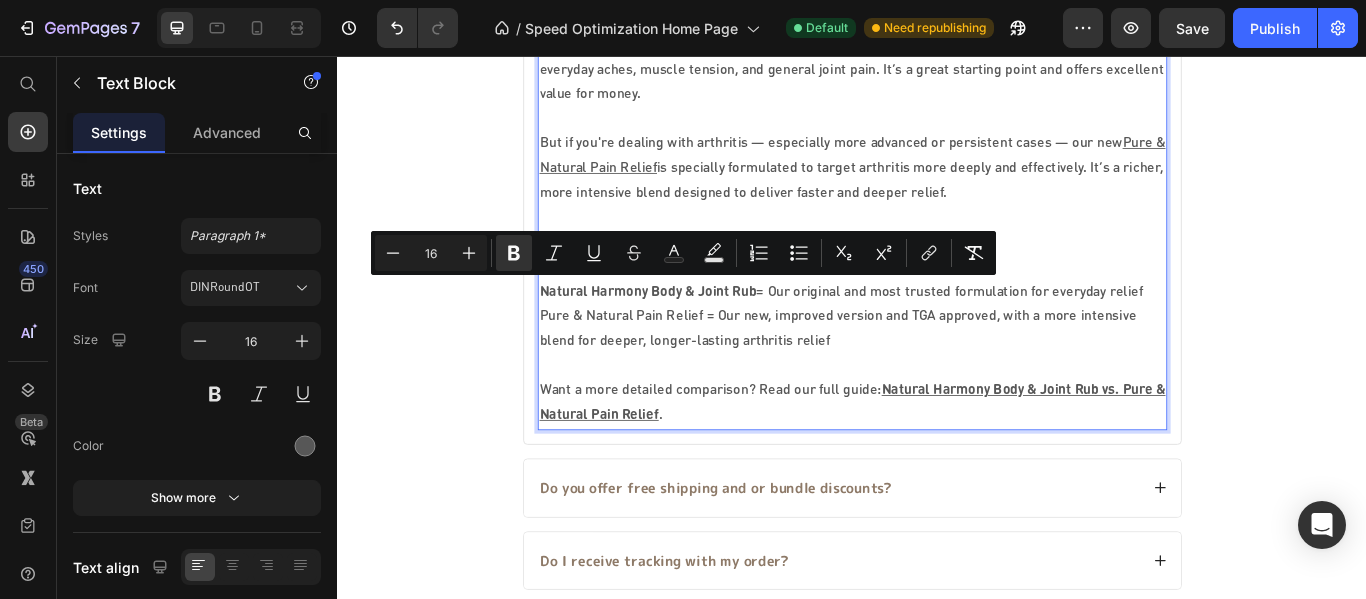 click on "Natural Harmony Body & Joint Rub  = Our original and most trusted formulation for everyday relief Pure & Natural Pain Relief = Our new, improved version and TGA approved, with a more intensive blend for deeper, longer-lasting arthritis relief" at bounding box center (937, 360) 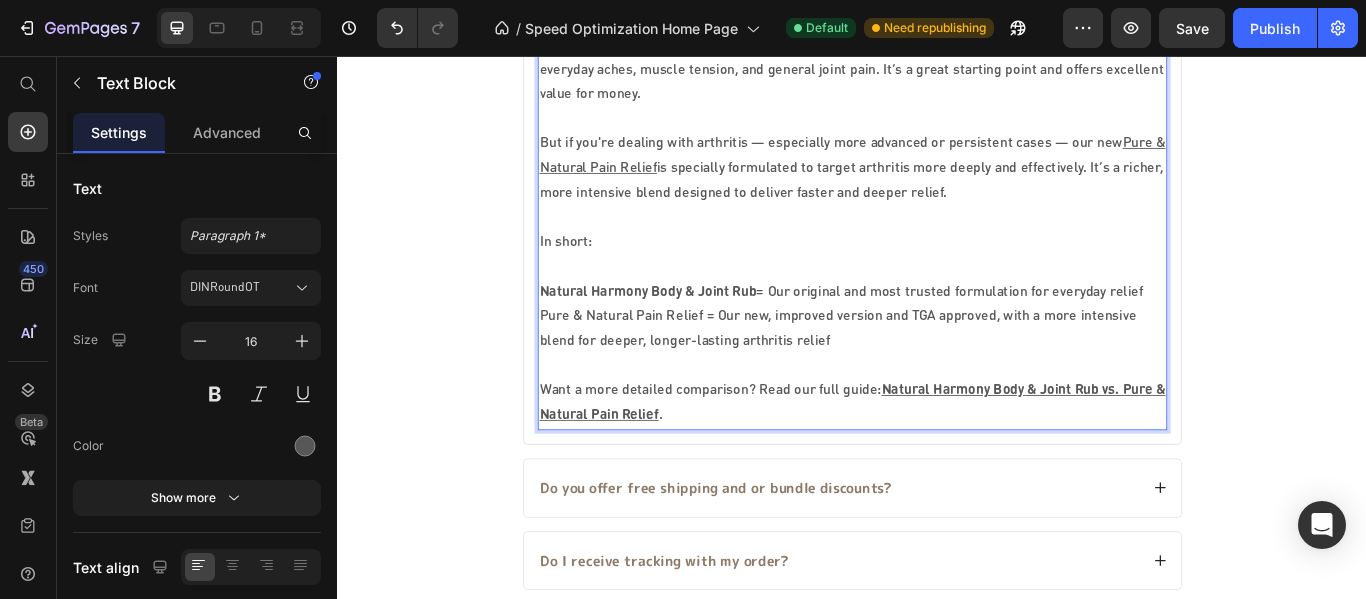 drag, startPoint x: 755, startPoint y: 352, endPoint x: 571, endPoint y: 351, distance: 184.00272 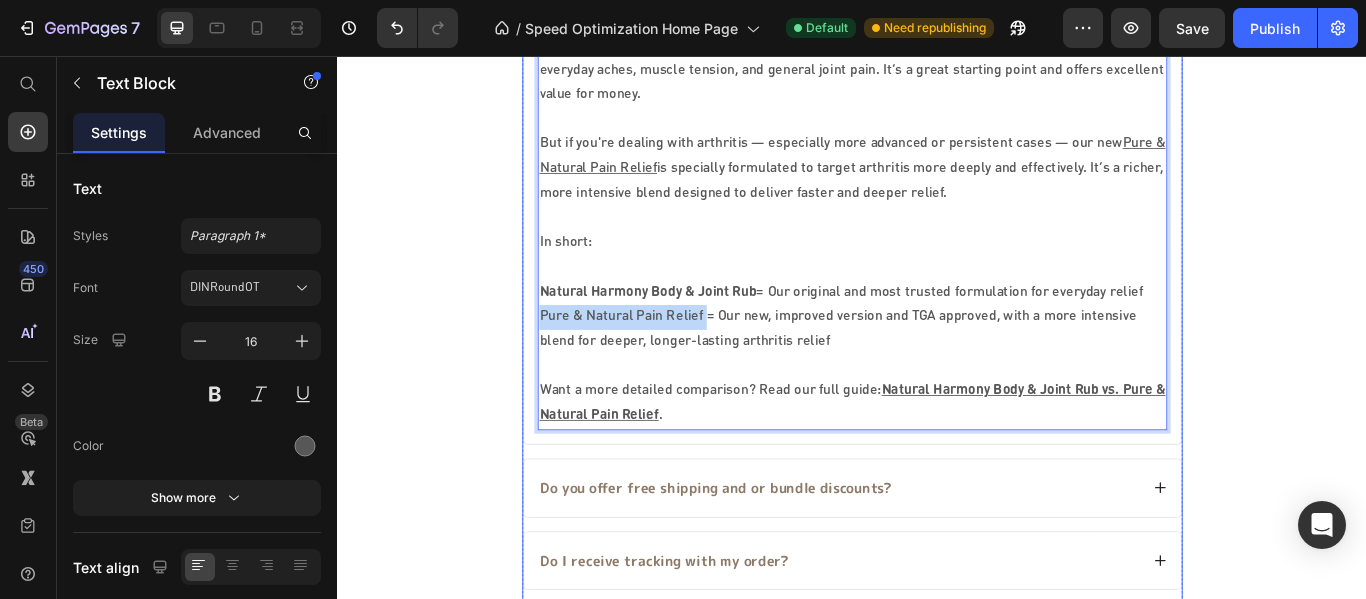 drag, startPoint x: 755, startPoint y: 356, endPoint x: 552, endPoint y: 355, distance: 203.00246 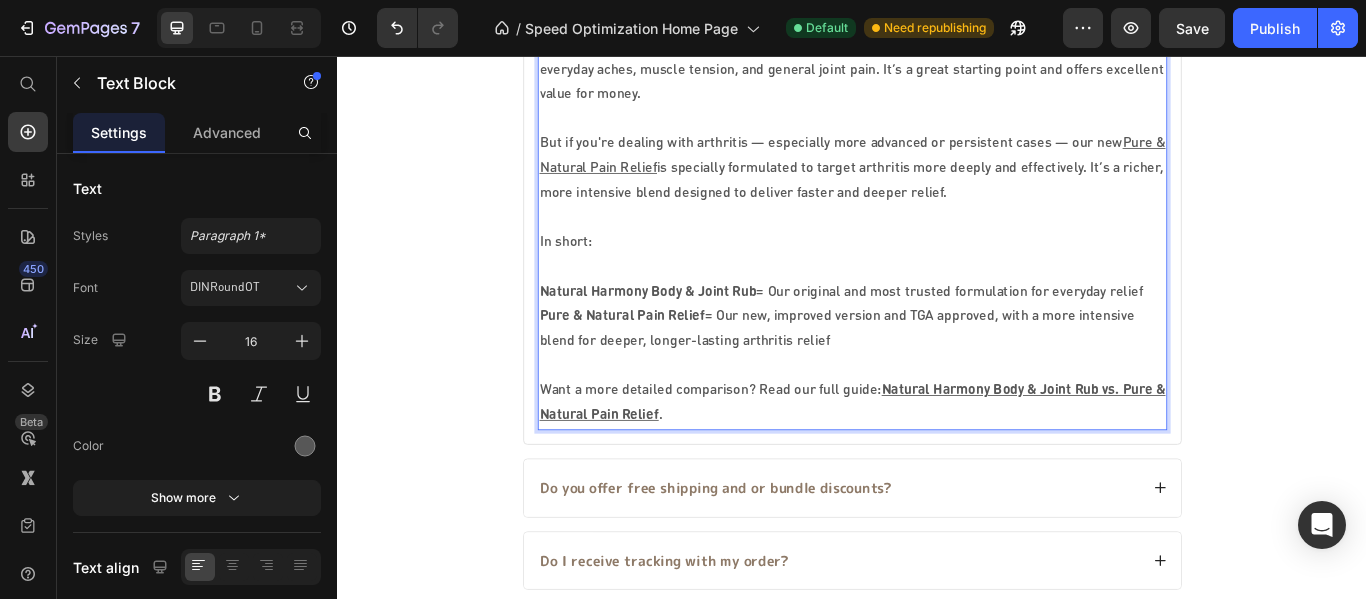 click on "Natural Harmony Body & Joint Rub  = Our original and most trusted formulation for everyday relief Pure & Natural Pain Relief  = Our new, improved version and TGA approved, with a more intensive blend for deeper, longer-lasting arthritis relief" at bounding box center (937, 360) 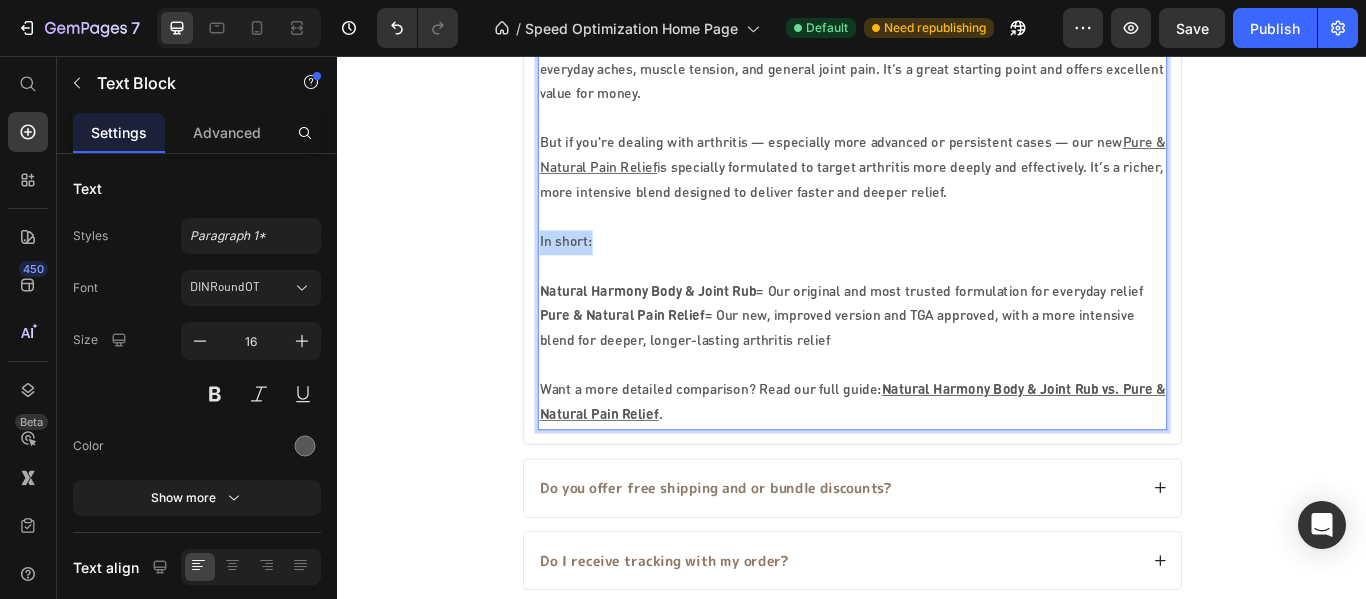 drag, startPoint x: 629, startPoint y: 269, endPoint x: 541, endPoint y: 269, distance: 88 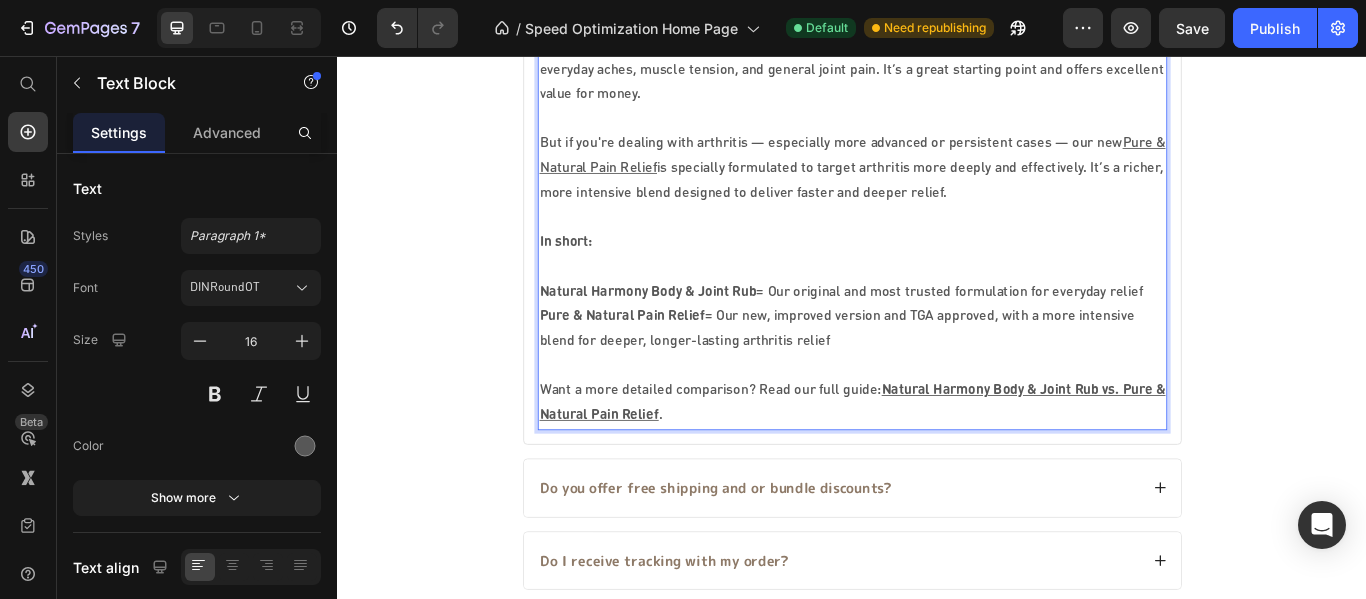 click at bounding box center [937, 302] 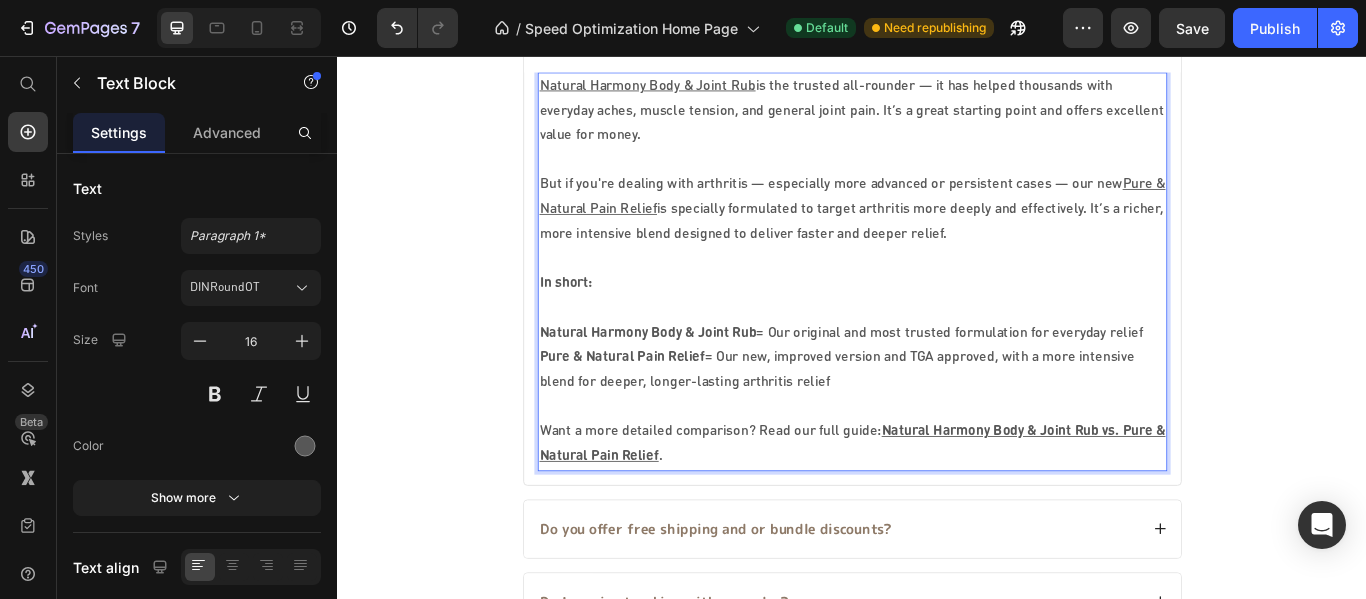 scroll, scrollTop: 6608, scrollLeft: 0, axis: vertical 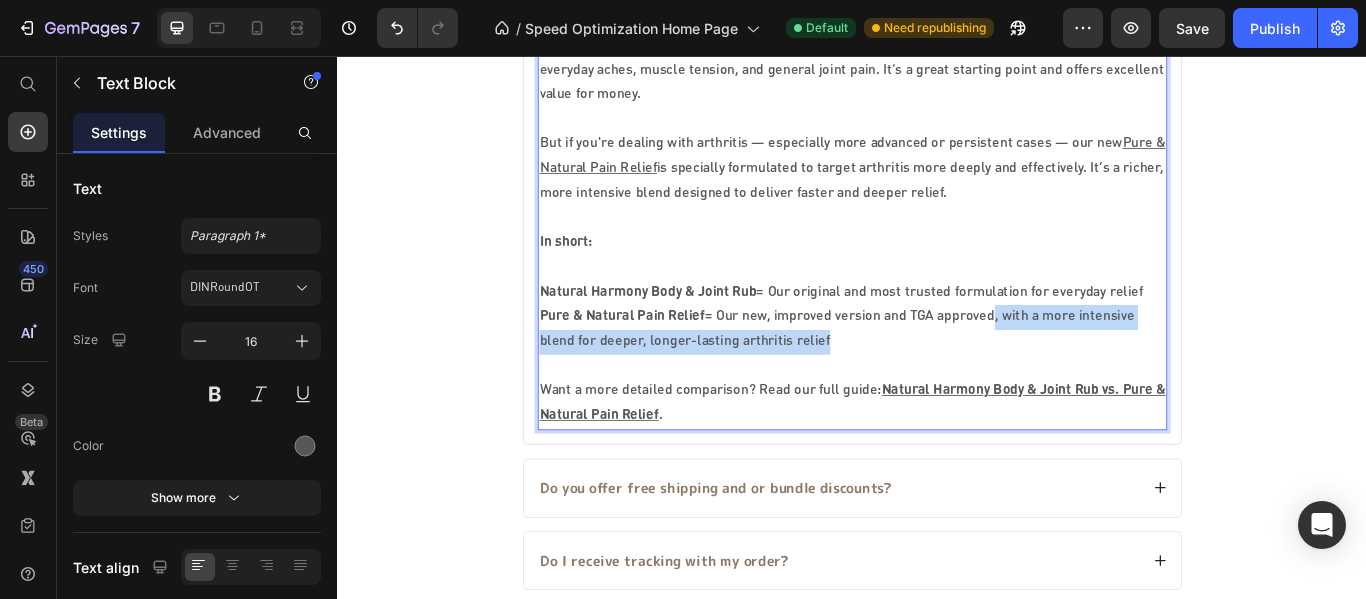 drag, startPoint x: 963, startPoint y: 375, endPoint x: 1124, endPoint y: 374, distance: 161.00311 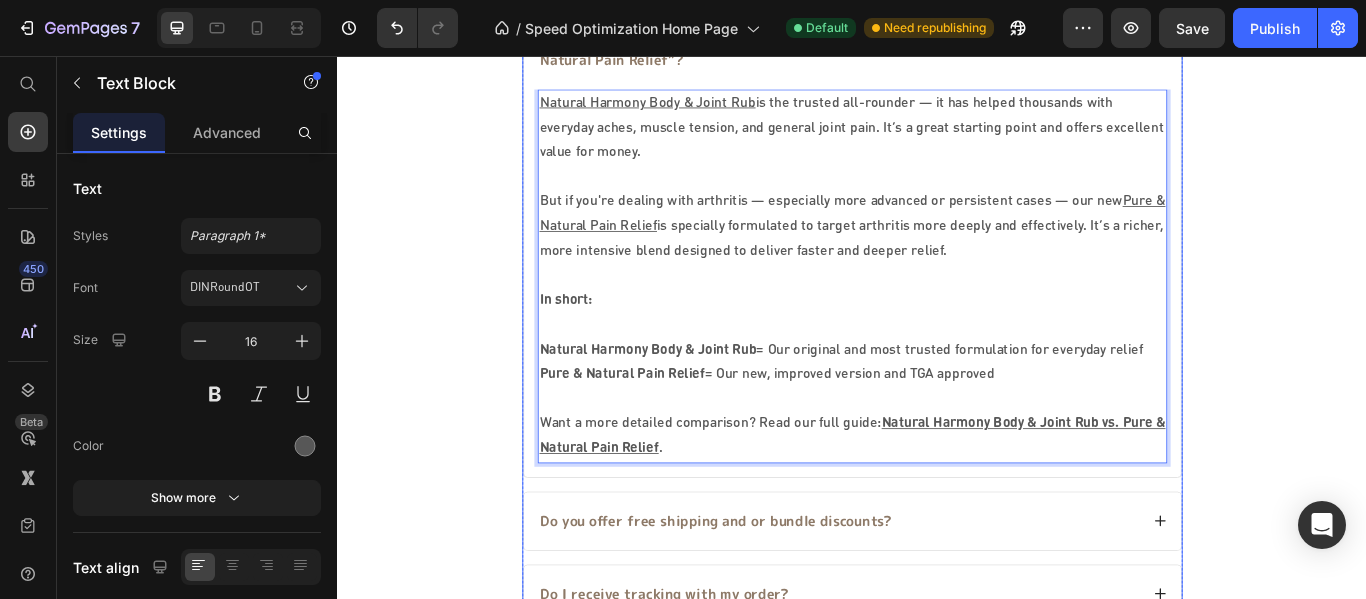 scroll, scrollTop: 6508, scrollLeft: 0, axis: vertical 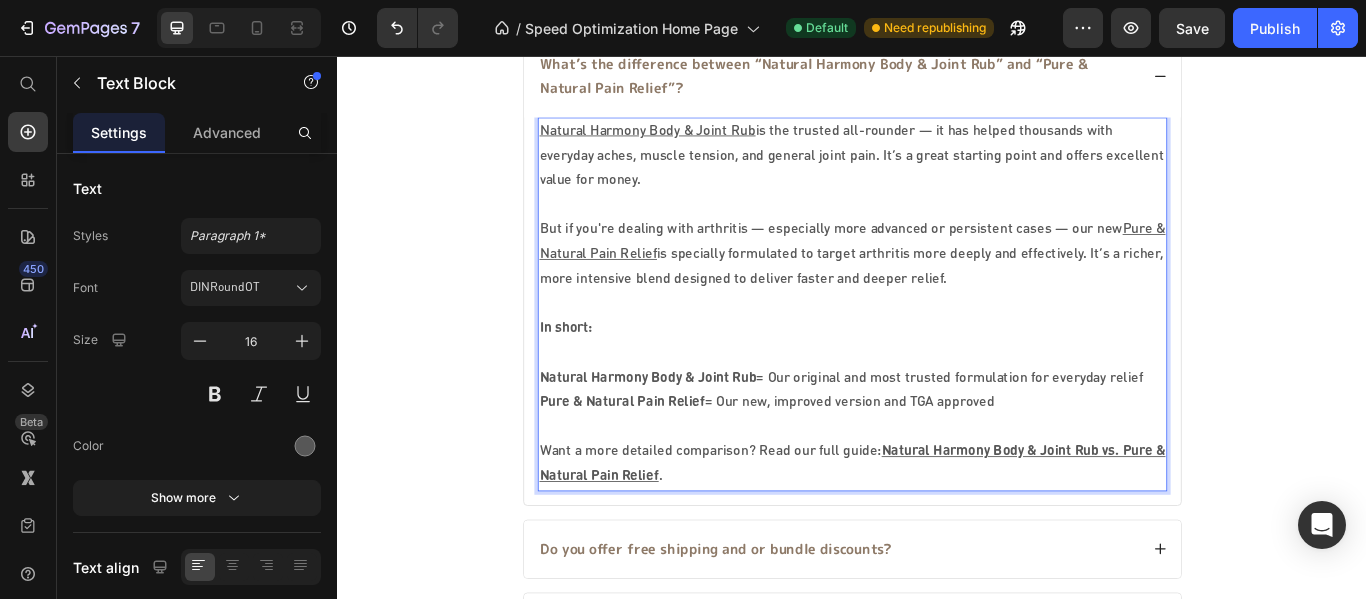 click on "Natural Harmony Body & Joint Rub  = Our original and most trusted formulation for everyday relief Pure & Natural Pain Relief  = Our new, improved version and TGA approved" at bounding box center (937, 446) 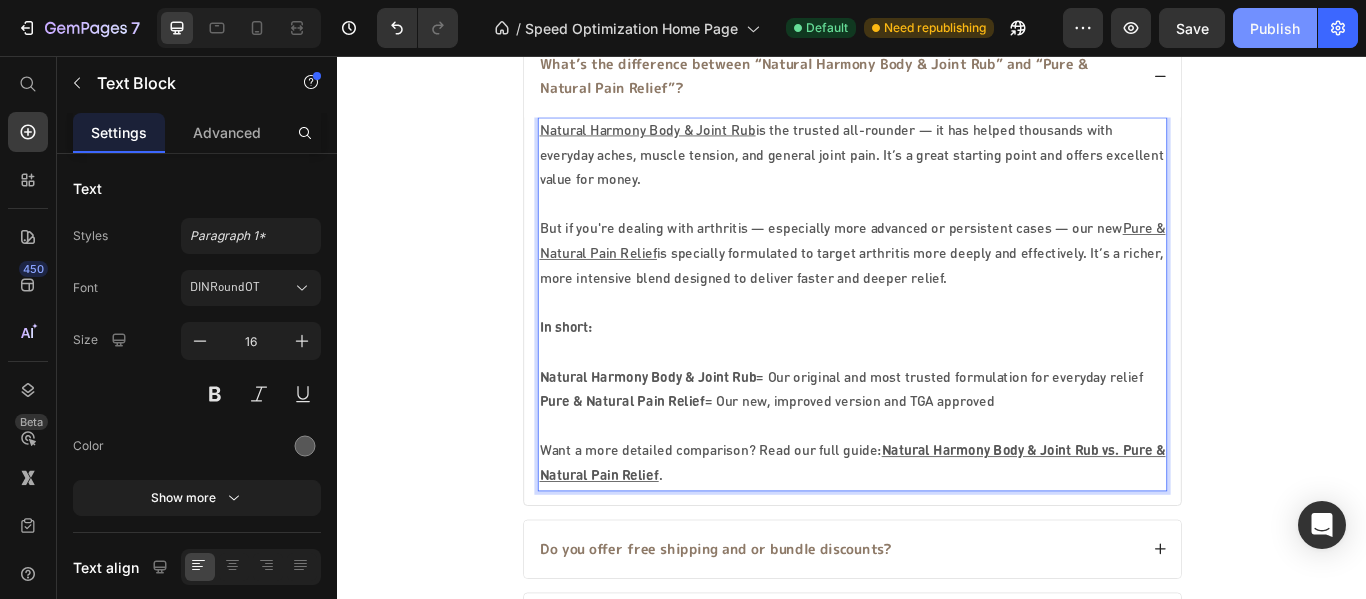 click on "Publish" at bounding box center [1275, 28] 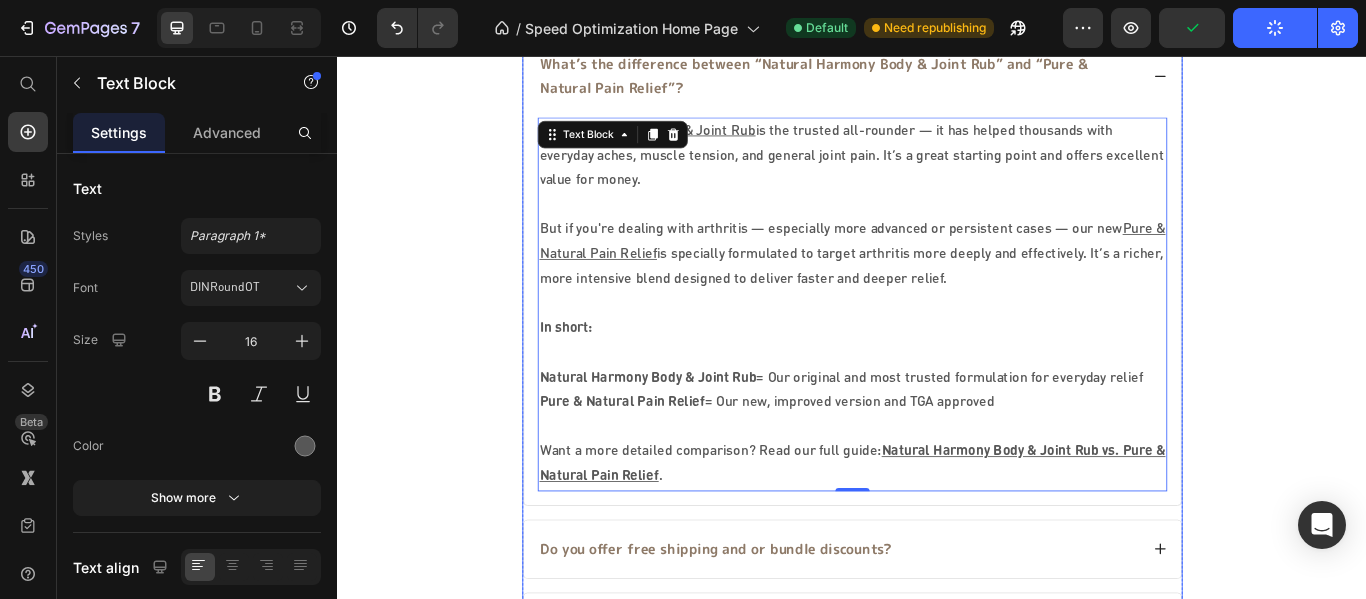 type 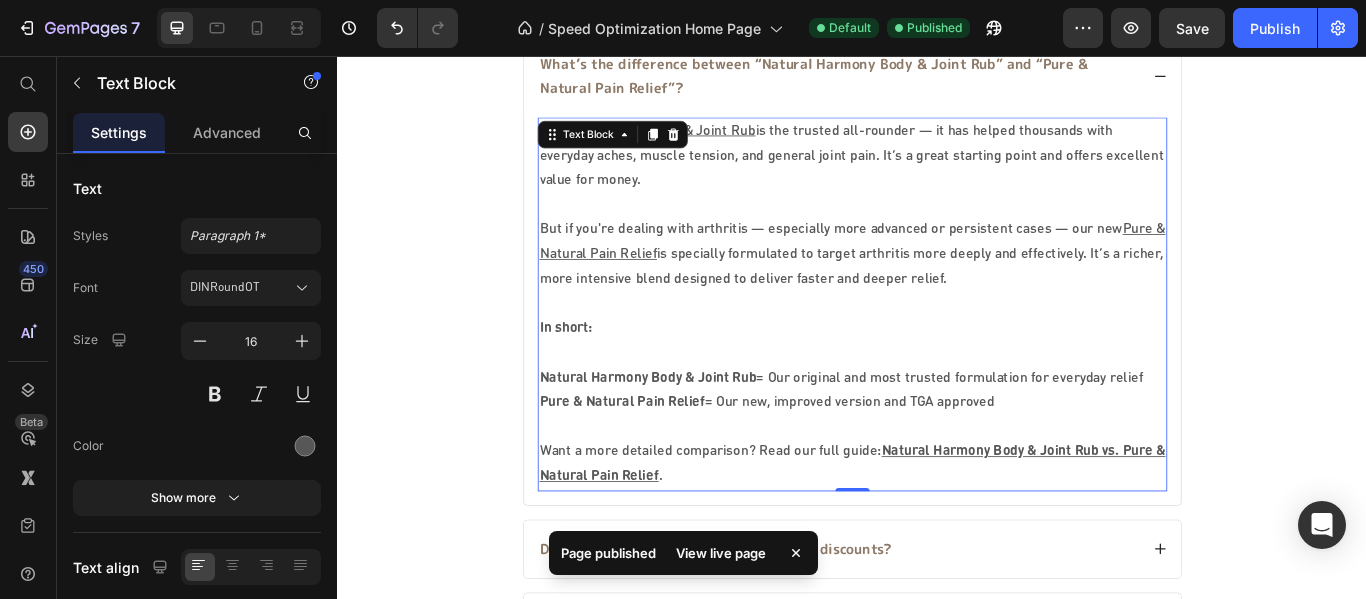 click on "View live page" at bounding box center (721, 553) 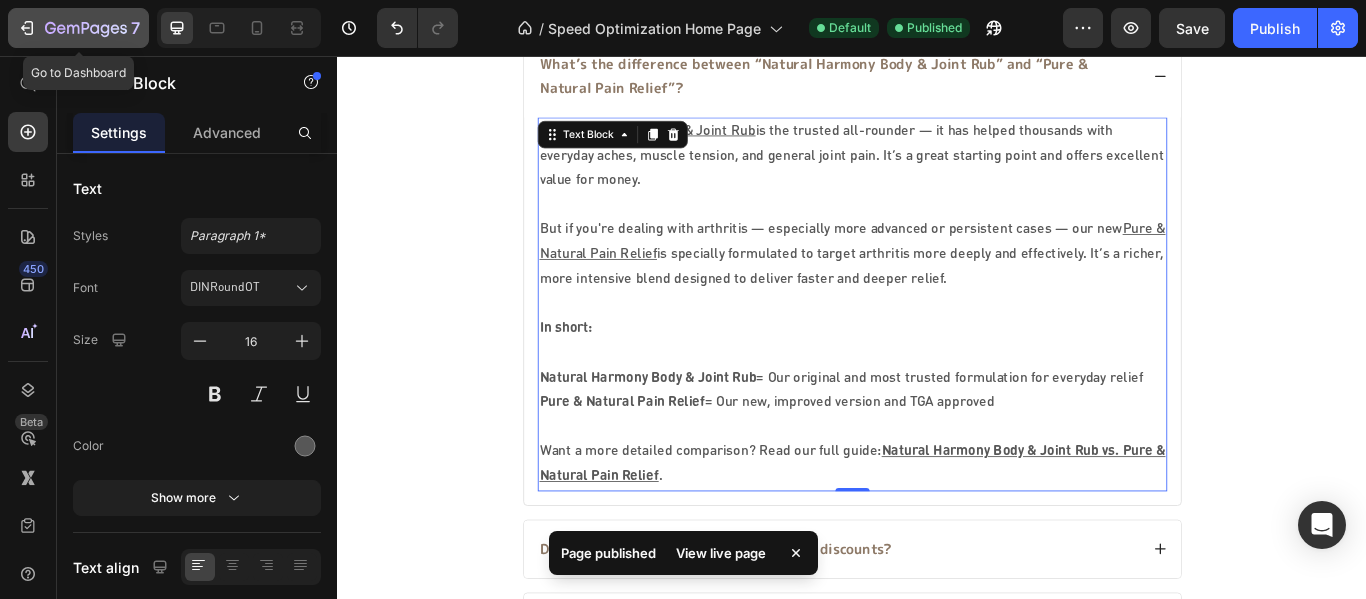click on "7" at bounding box center [78, 28] 